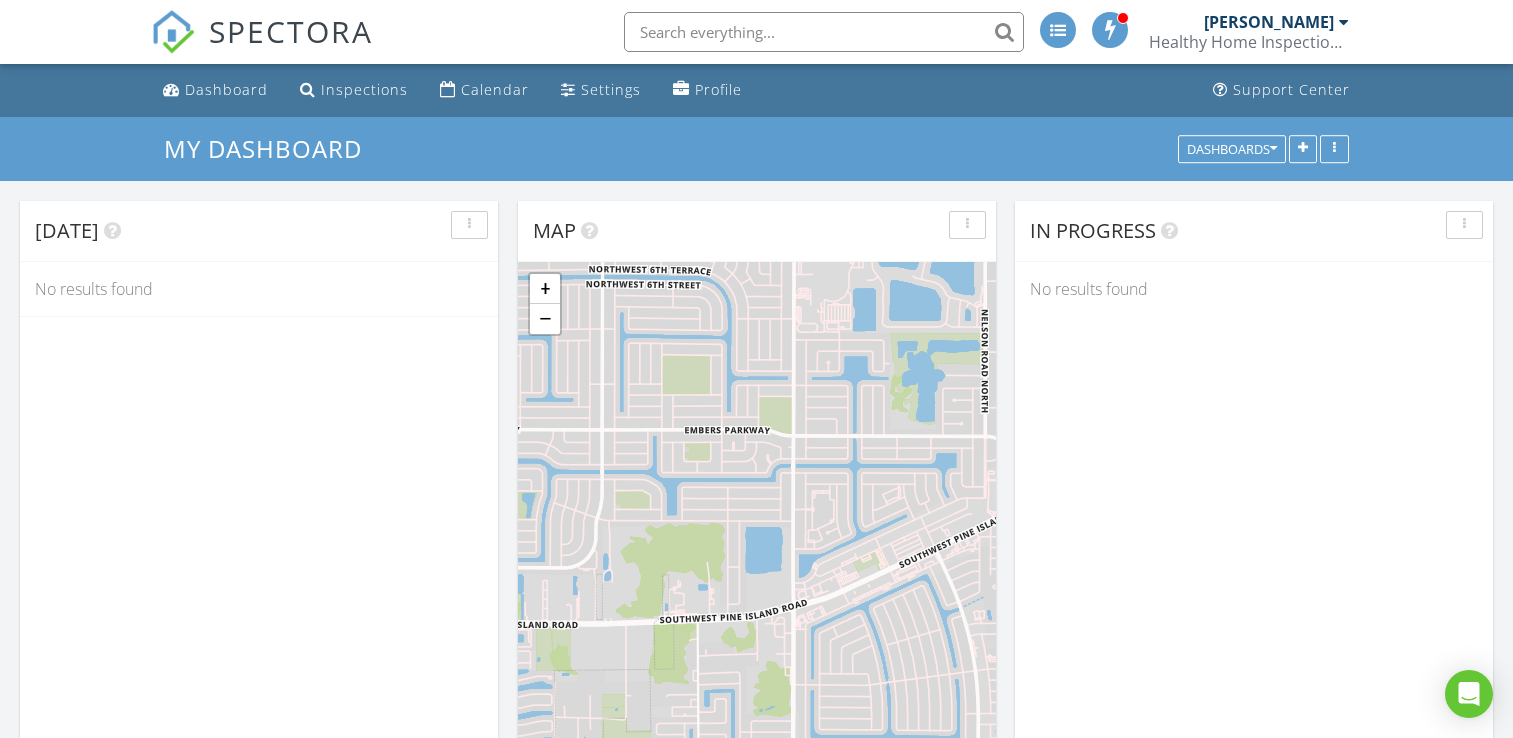 scroll, scrollTop: 0, scrollLeft: 0, axis: both 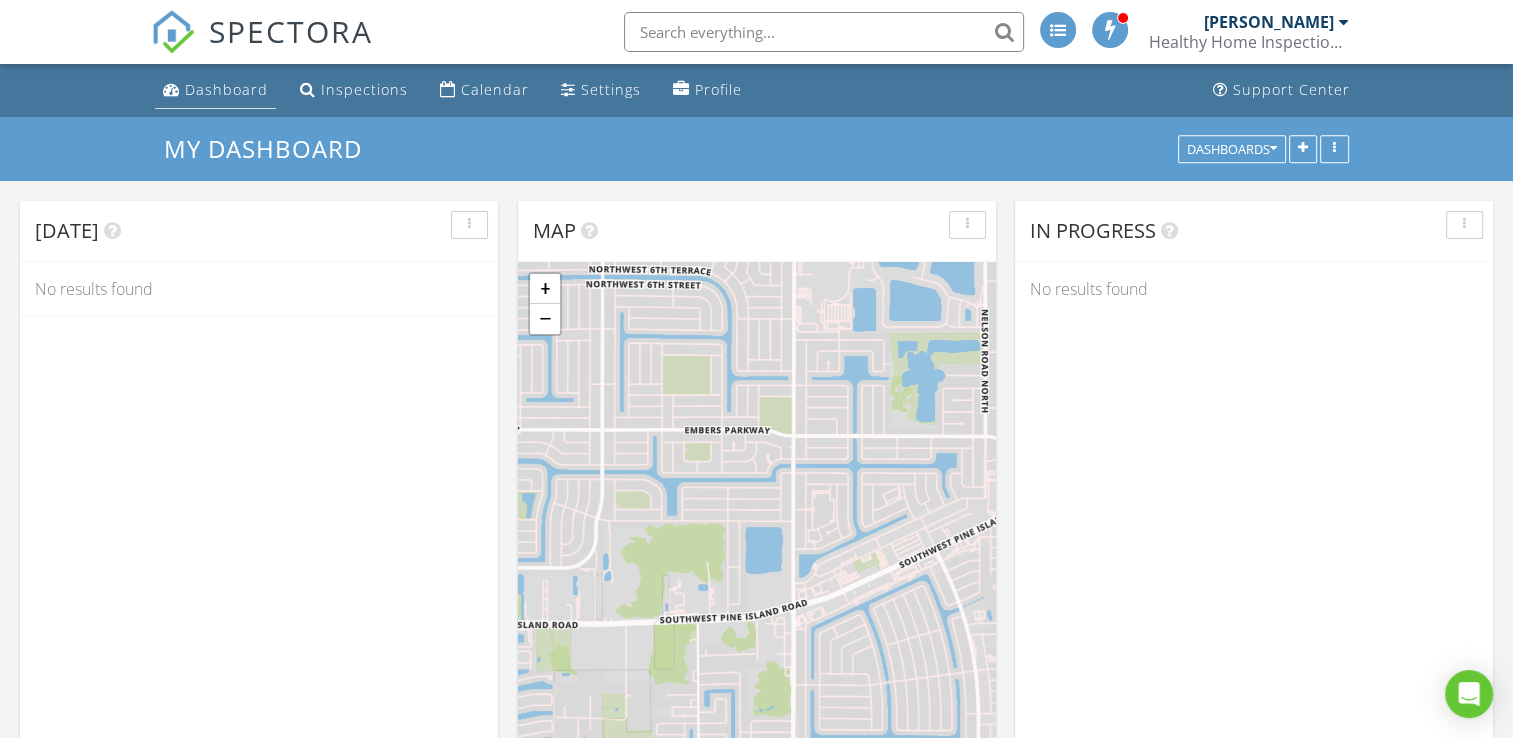 click on "Dashboard" at bounding box center (226, 89) 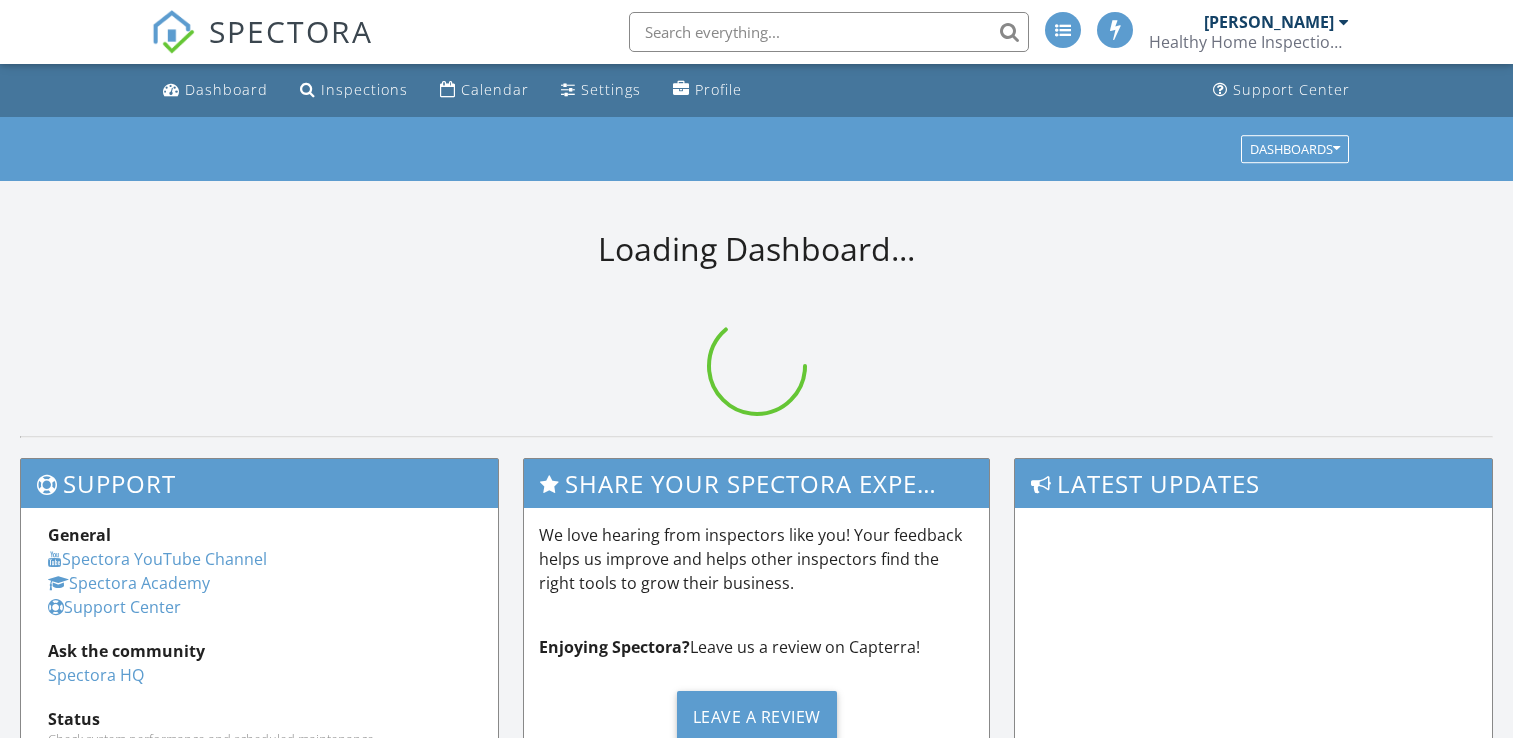 scroll, scrollTop: 0, scrollLeft: 0, axis: both 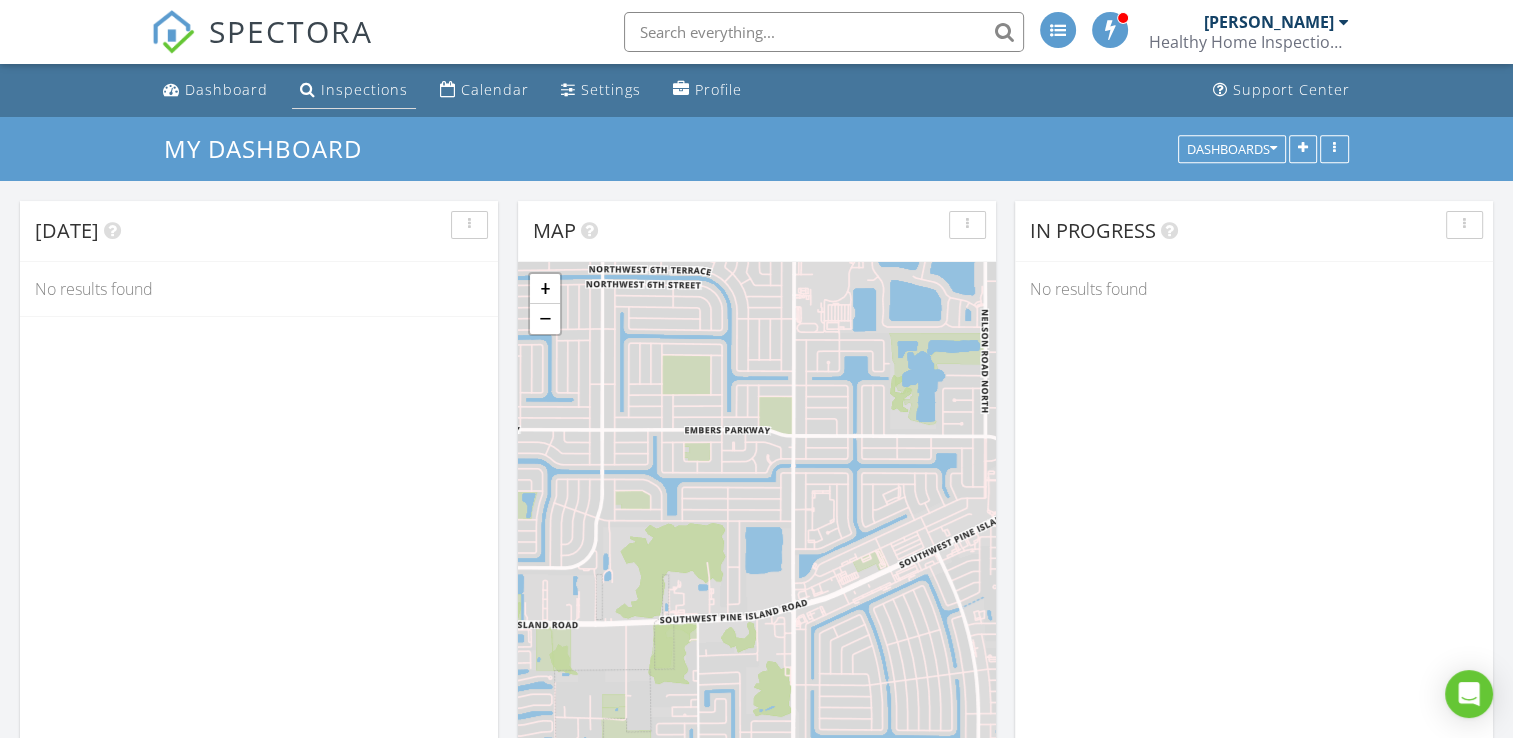 click on "Inspections" at bounding box center (364, 89) 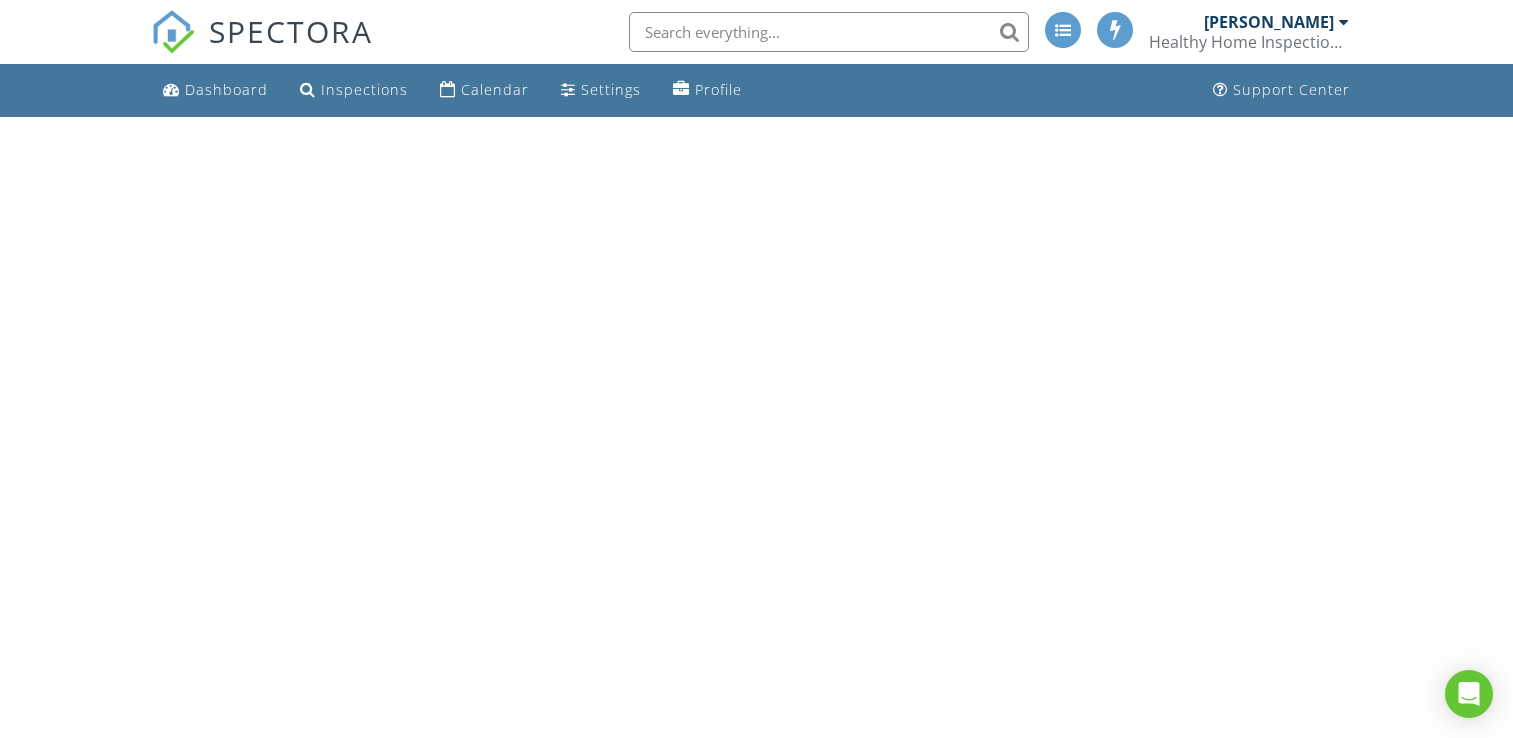 scroll, scrollTop: 0, scrollLeft: 0, axis: both 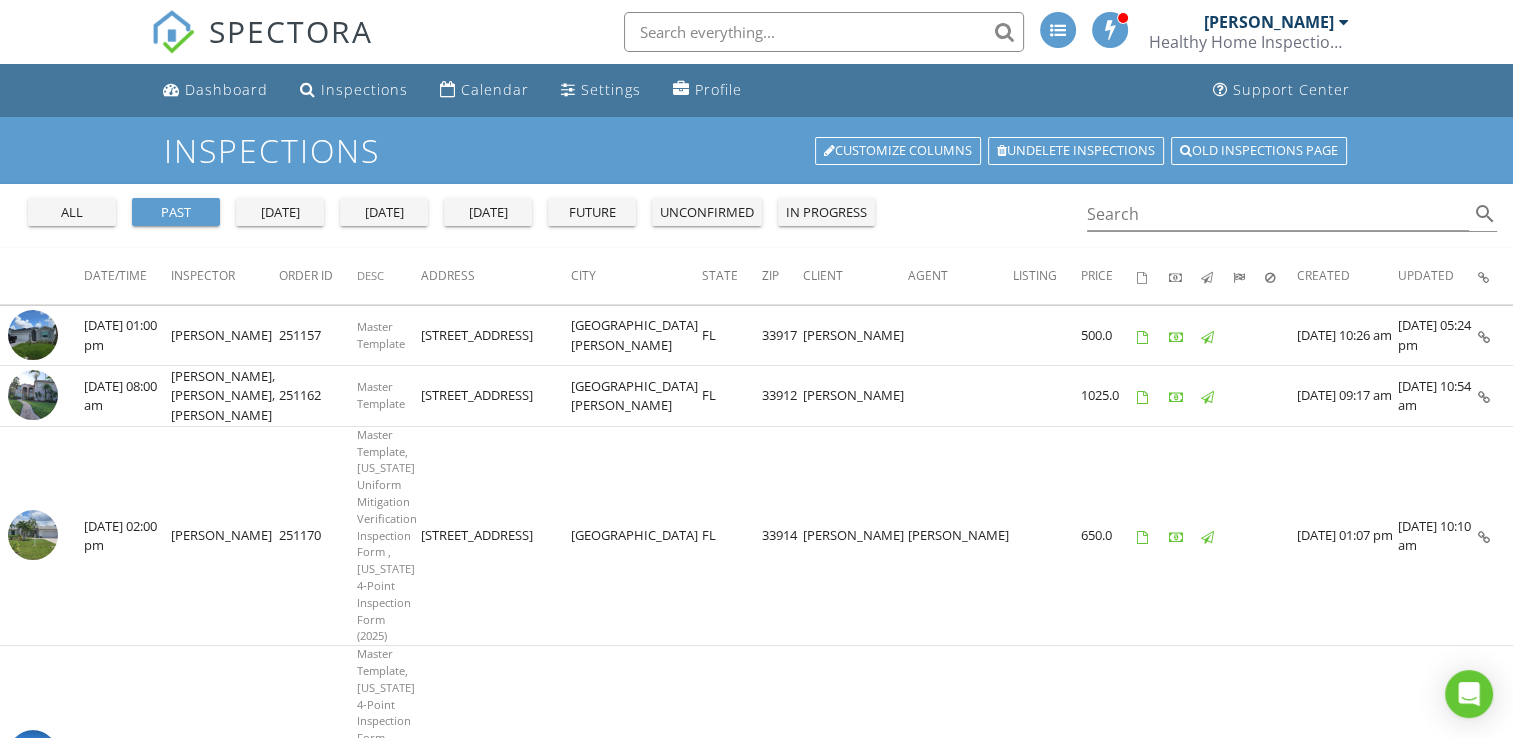 click on "past" at bounding box center (176, 213) 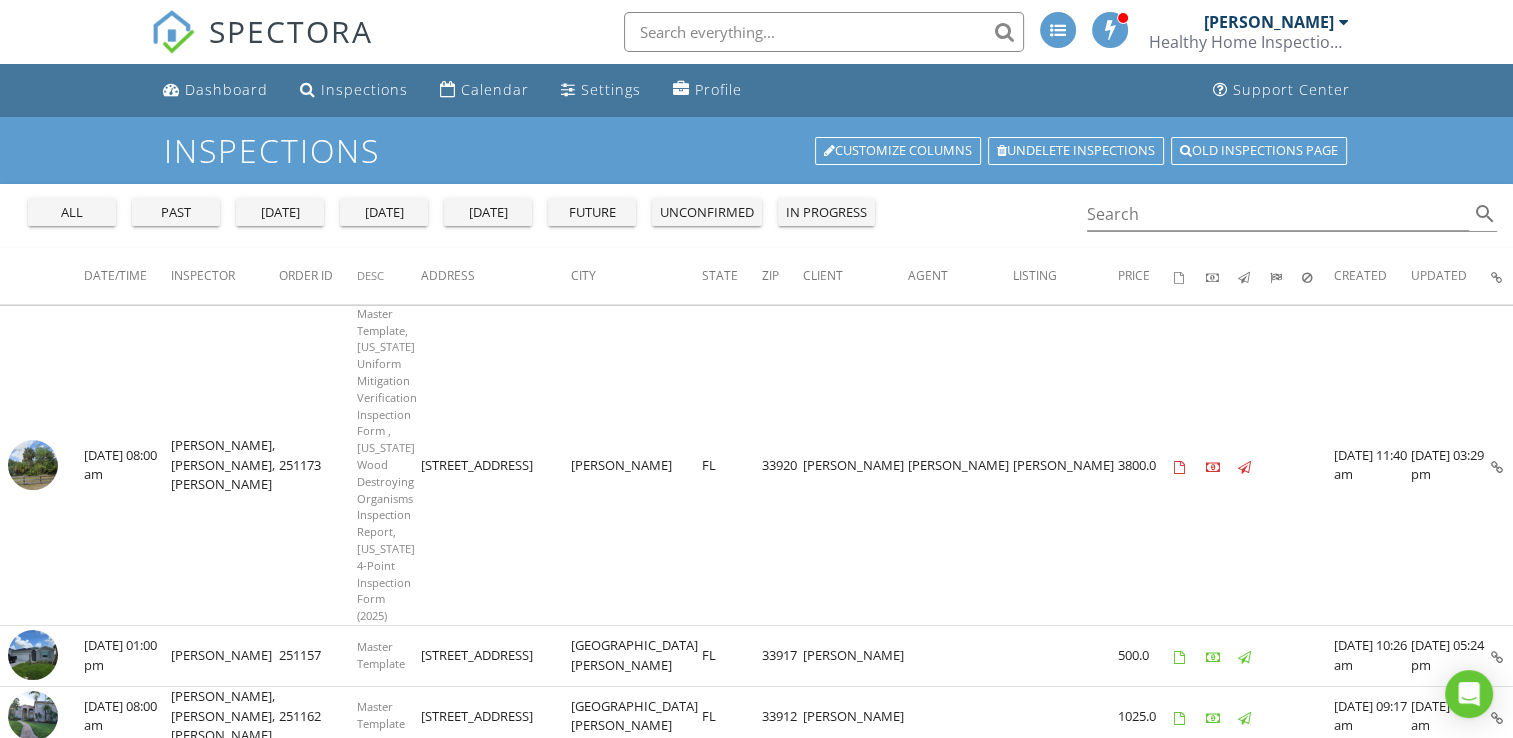 click on "past" at bounding box center (176, 213) 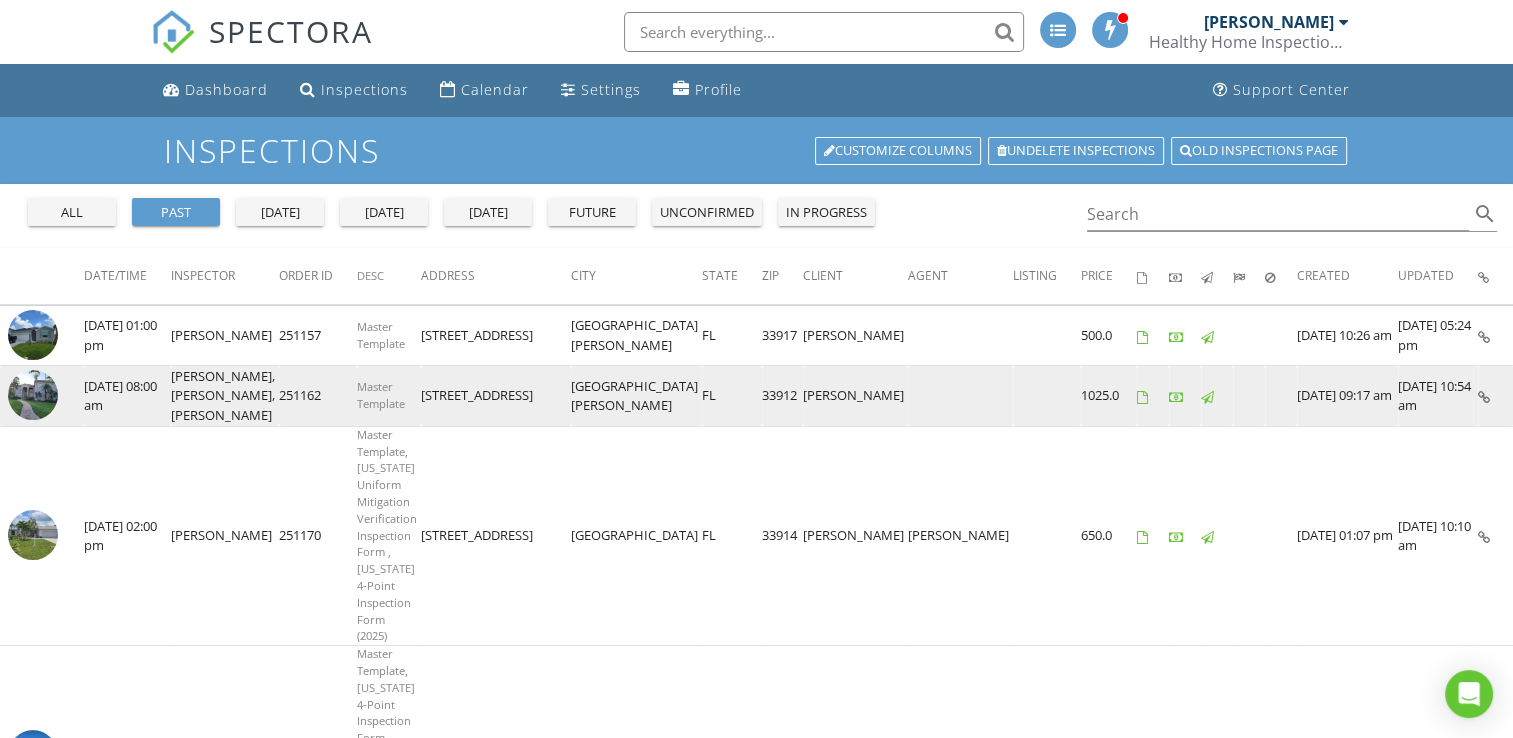 click at bounding box center (1484, 397) 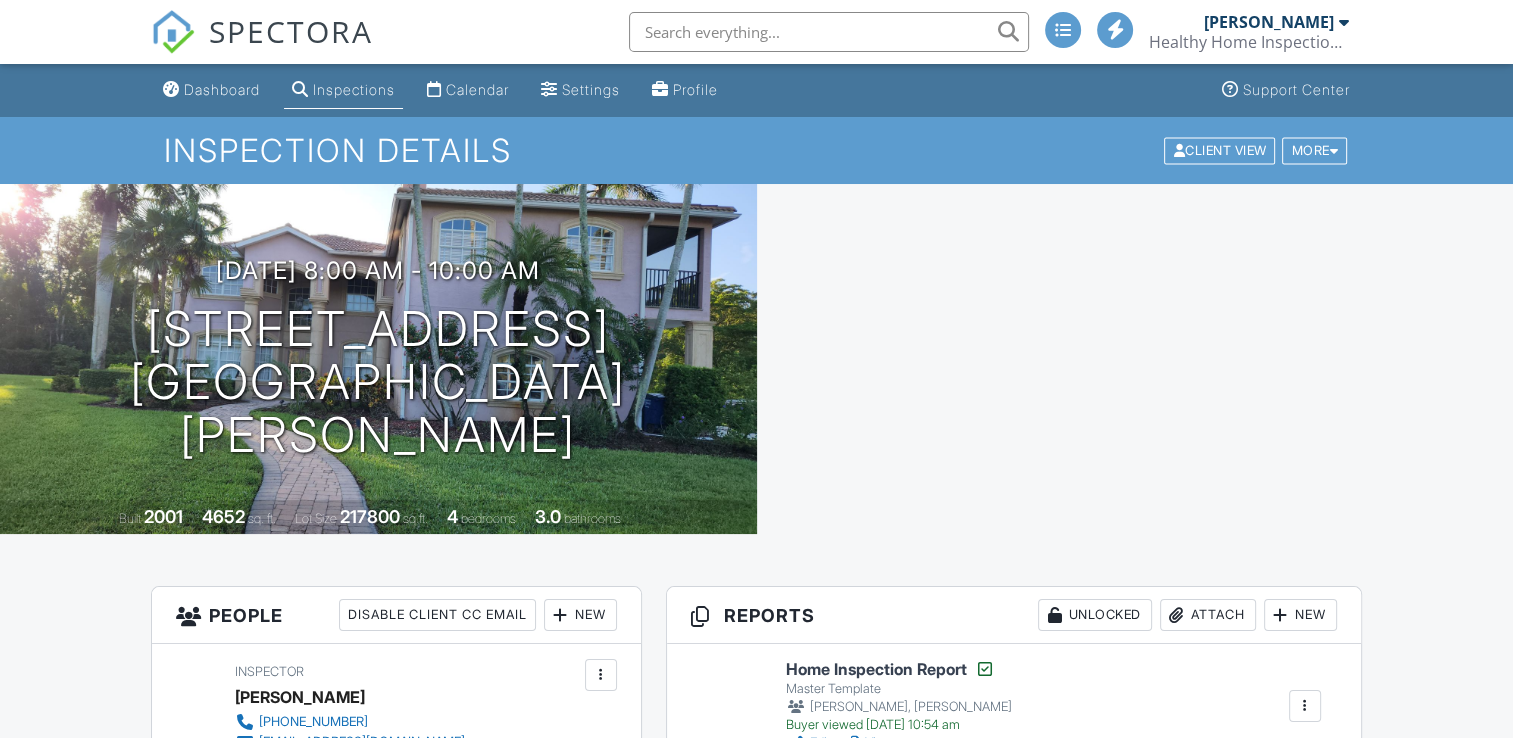scroll, scrollTop: 291, scrollLeft: 0, axis: vertical 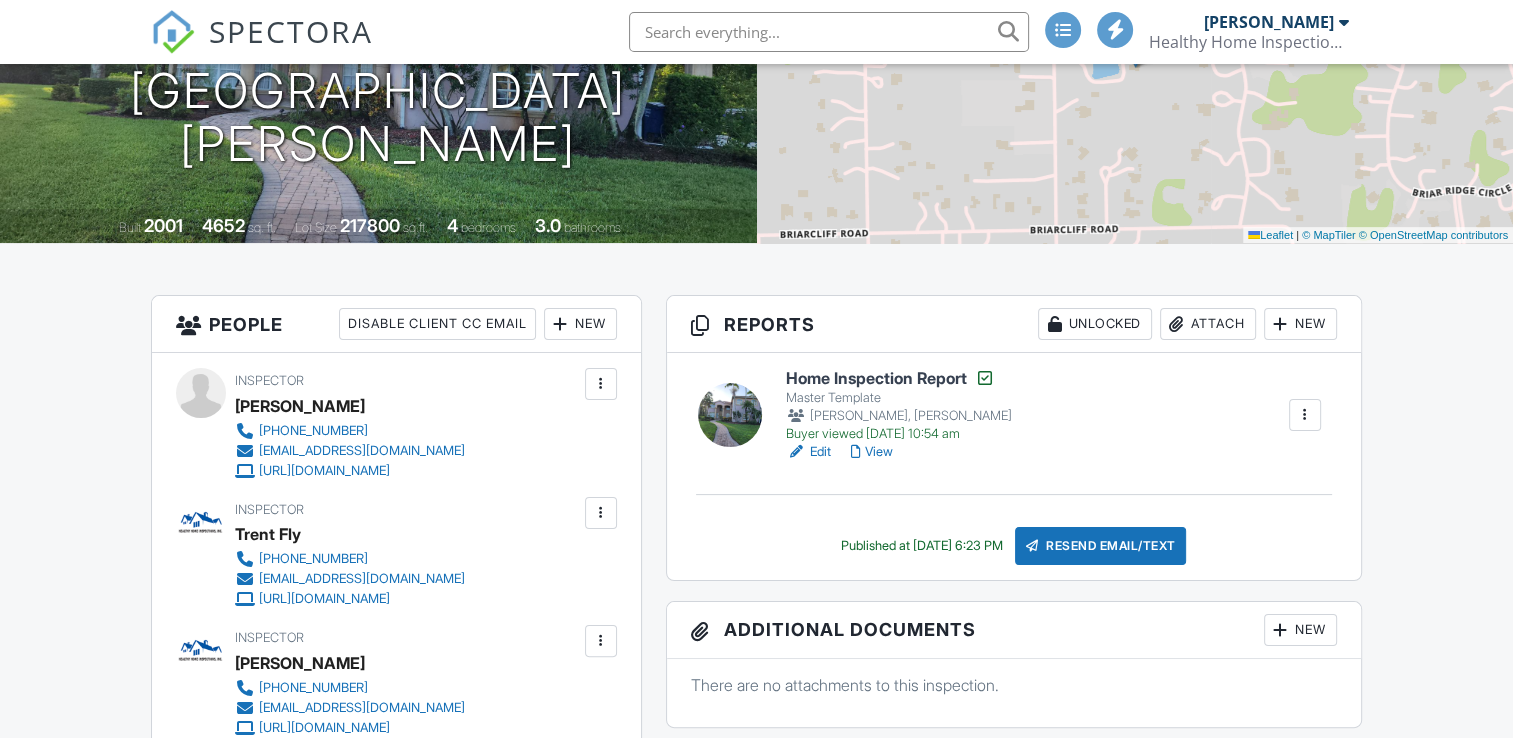 click on "View" at bounding box center (872, 452) 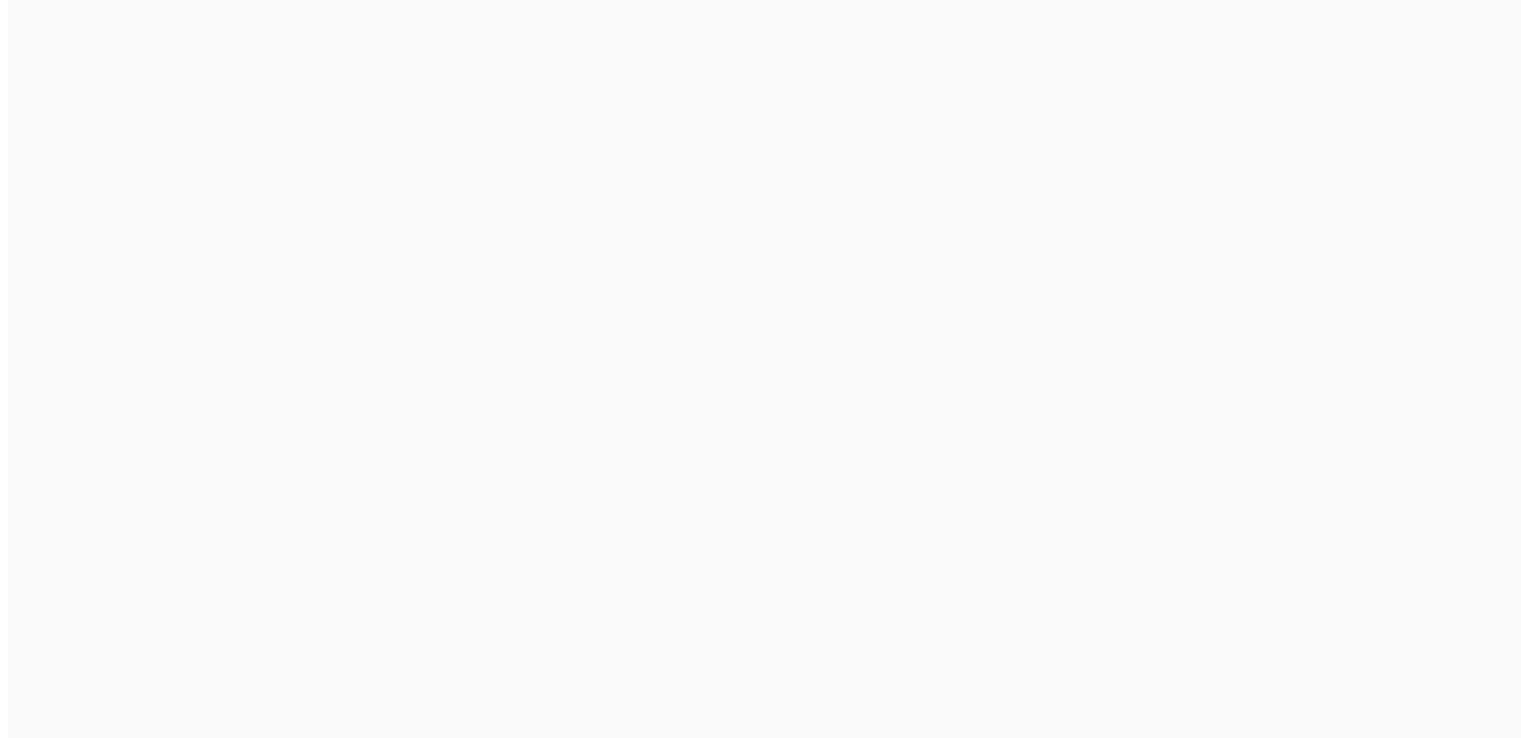 scroll, scrollTop: 0, scrollLeft: 0, axis: both 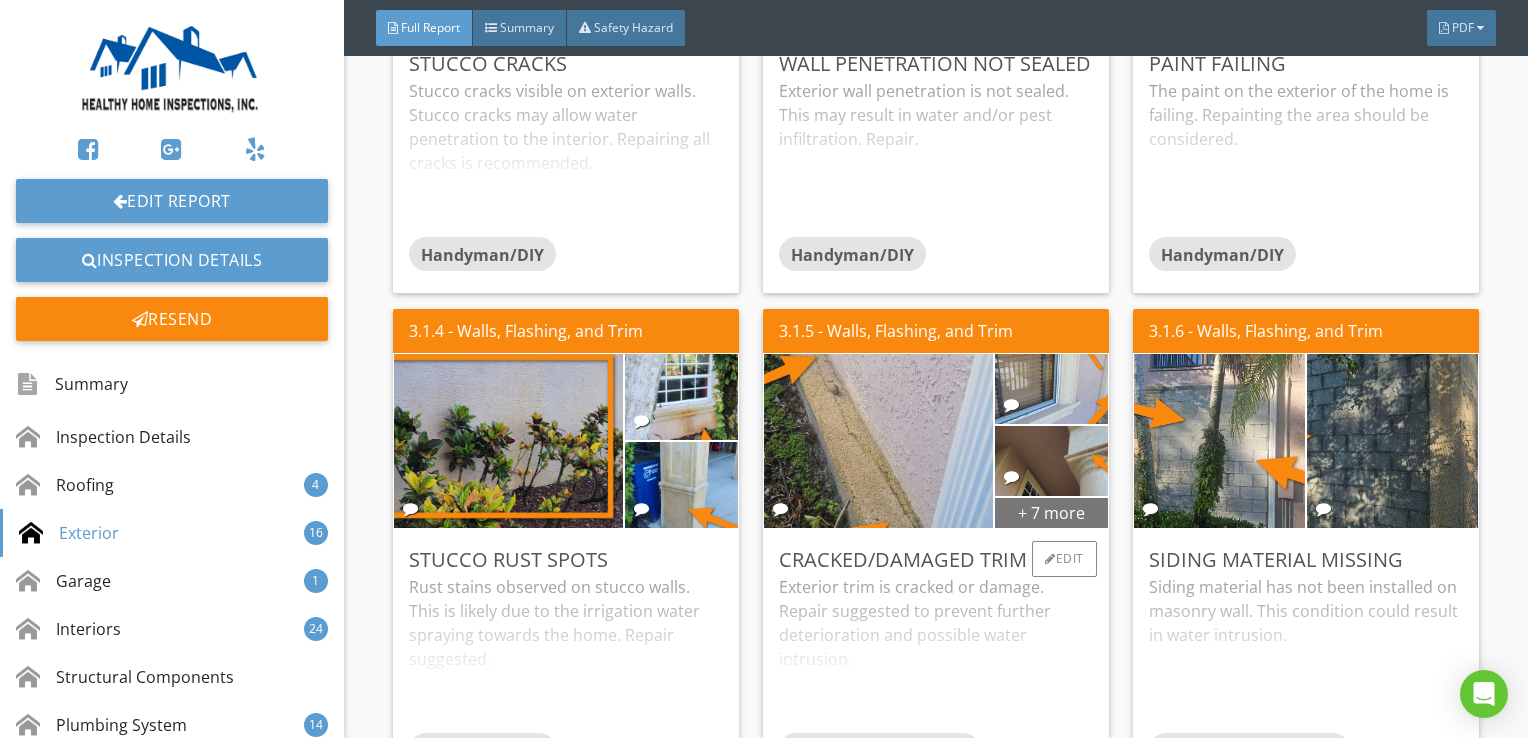 click on "+ 7 more" at bounding box center (1051, 512) 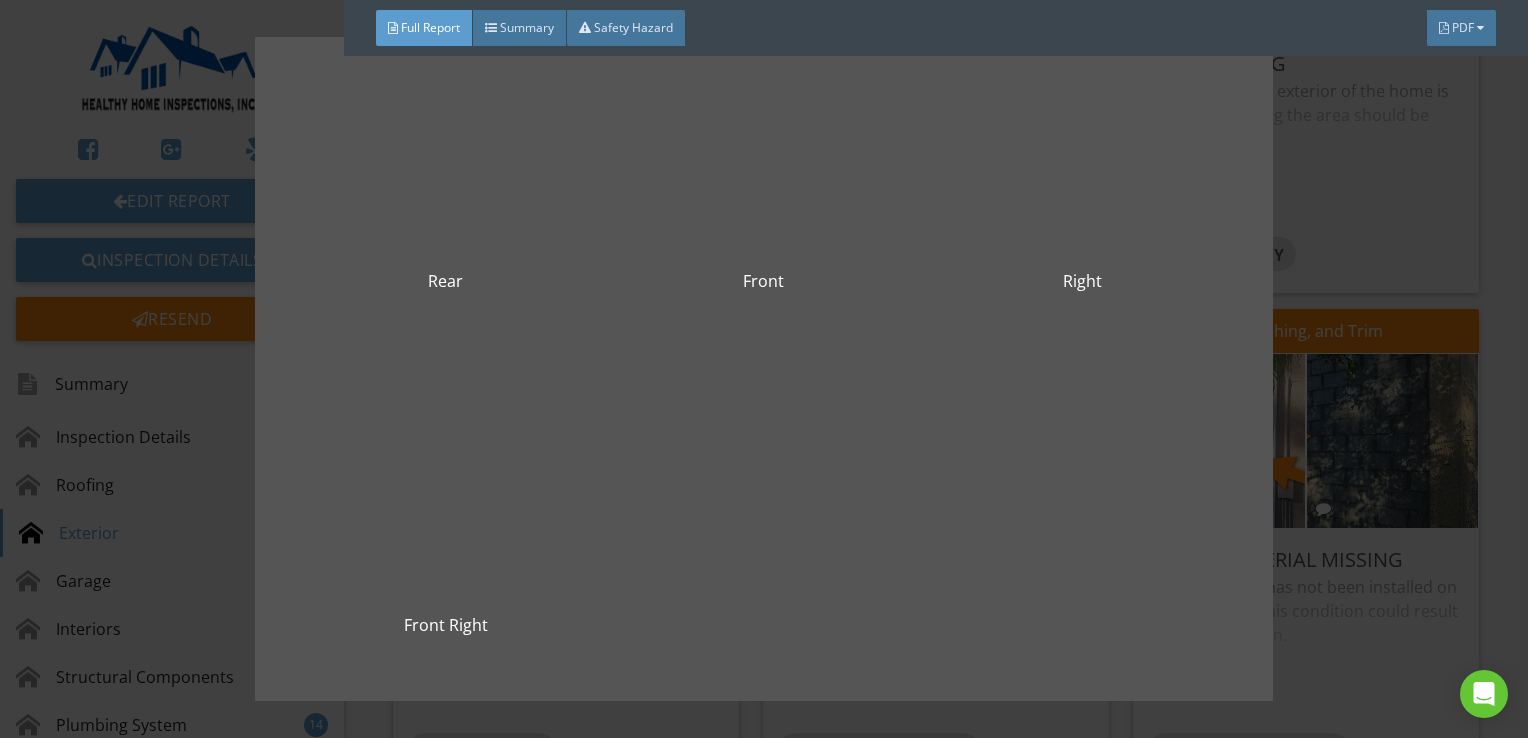 scroll, scrollTop: 775, scrollLeft: 0, axis: vertical 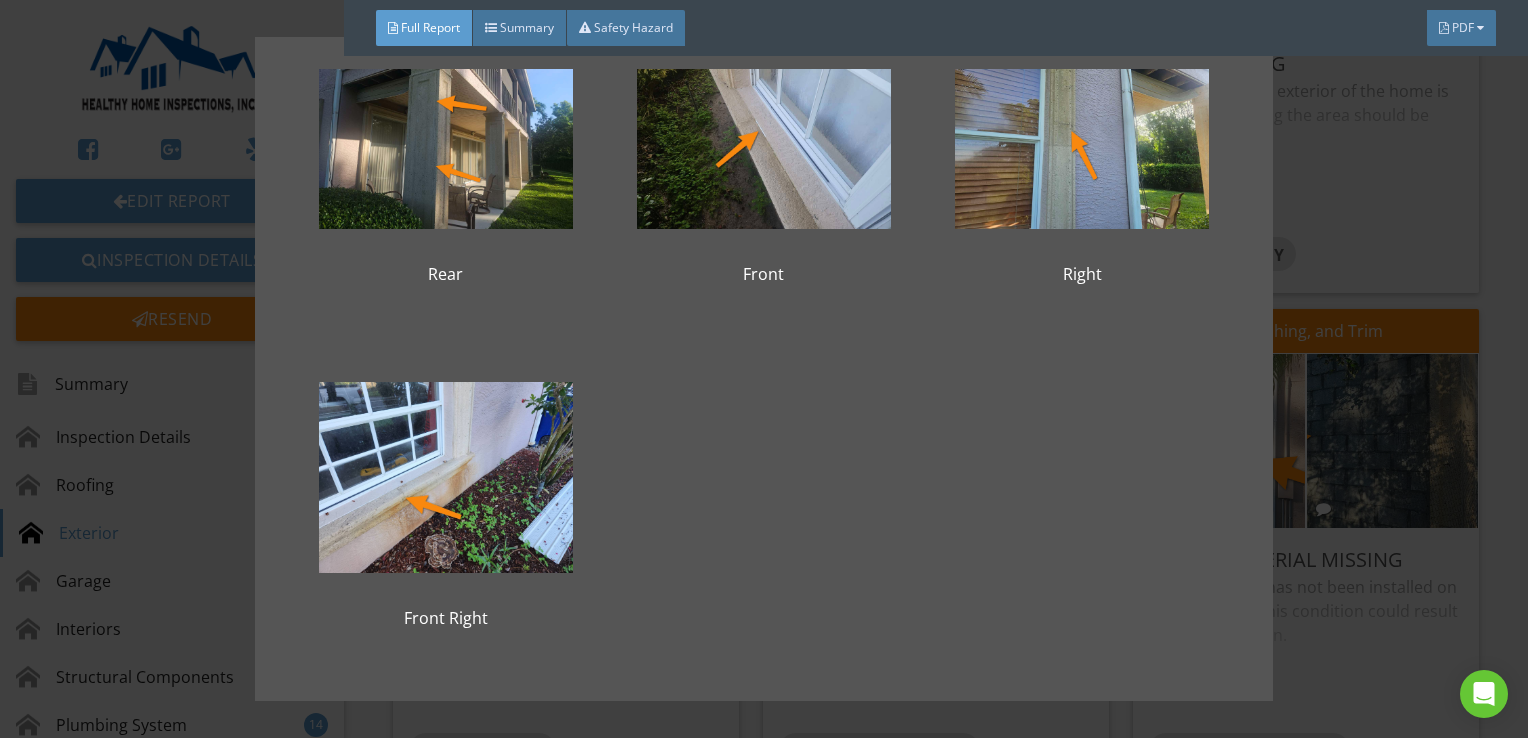 click on "Left
2nd Floor Right
Front
Left
2nd Floor Right
Right
Front
Rear
Front
Right
Front
Right" at bounding box center [764, 369] 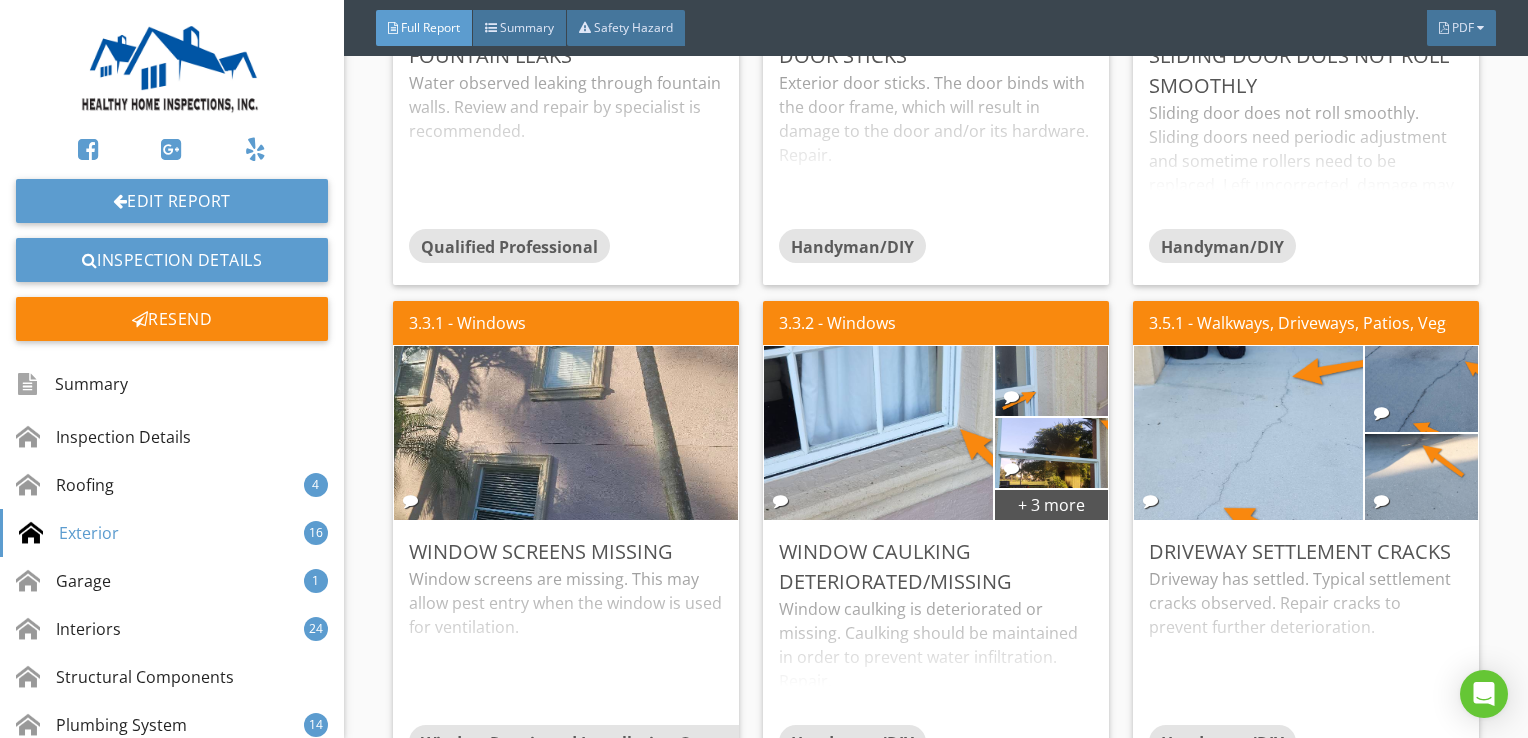 scroll, scrollTop: 4500, scrollLeft: 0, axis: vertical 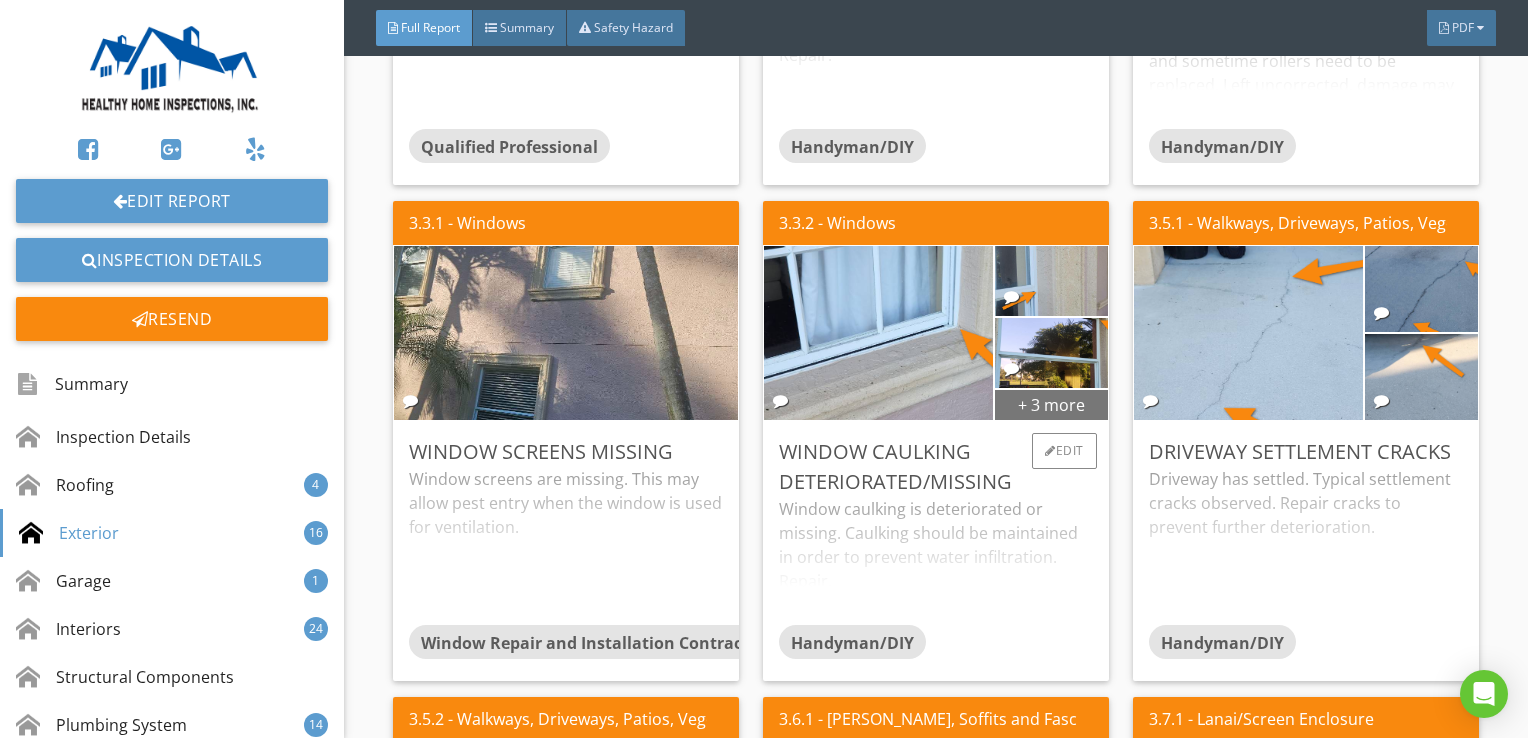click on "+ 3 more" at bounding box center (1051, 404) 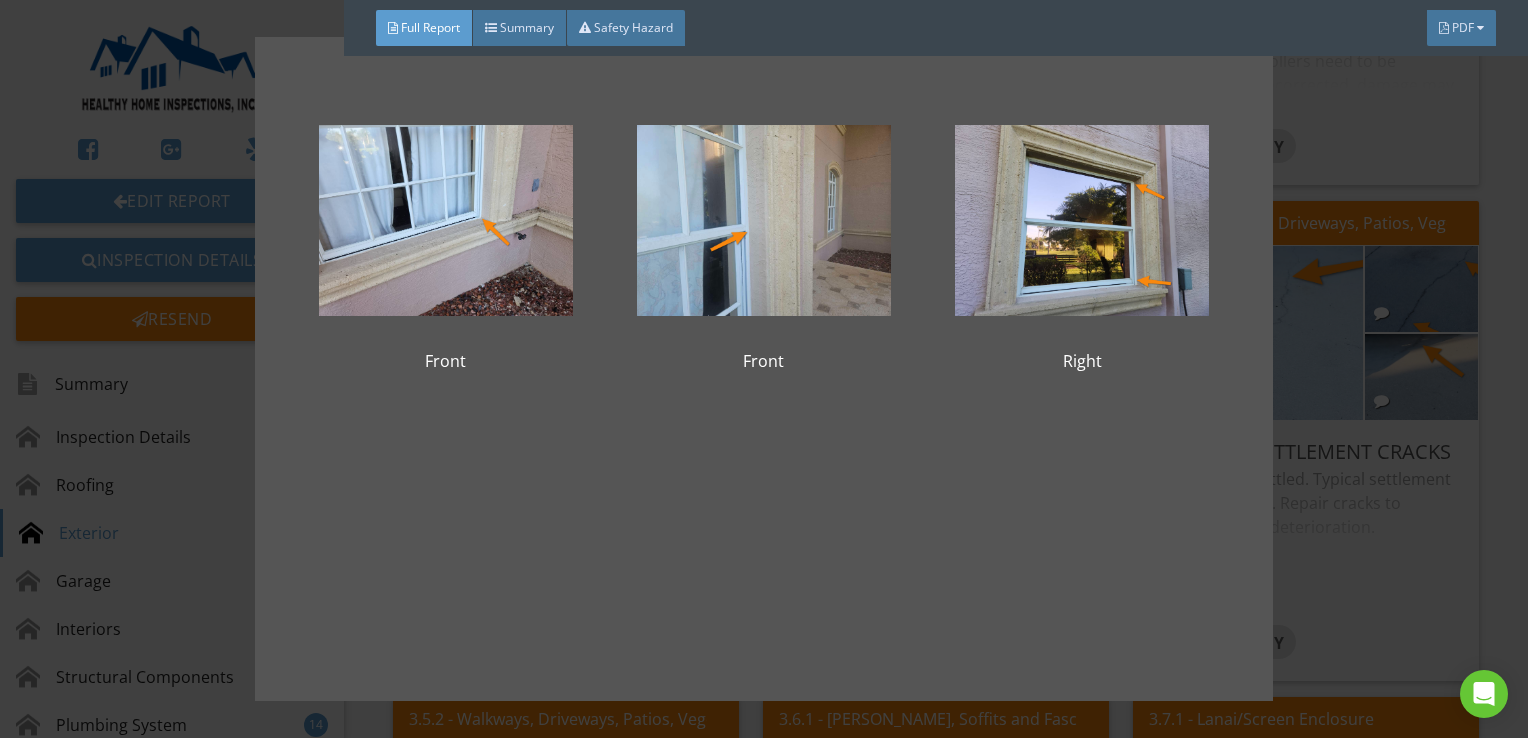 scroll, scrollTop: 87, scrollLeft: 0, axis: vertical 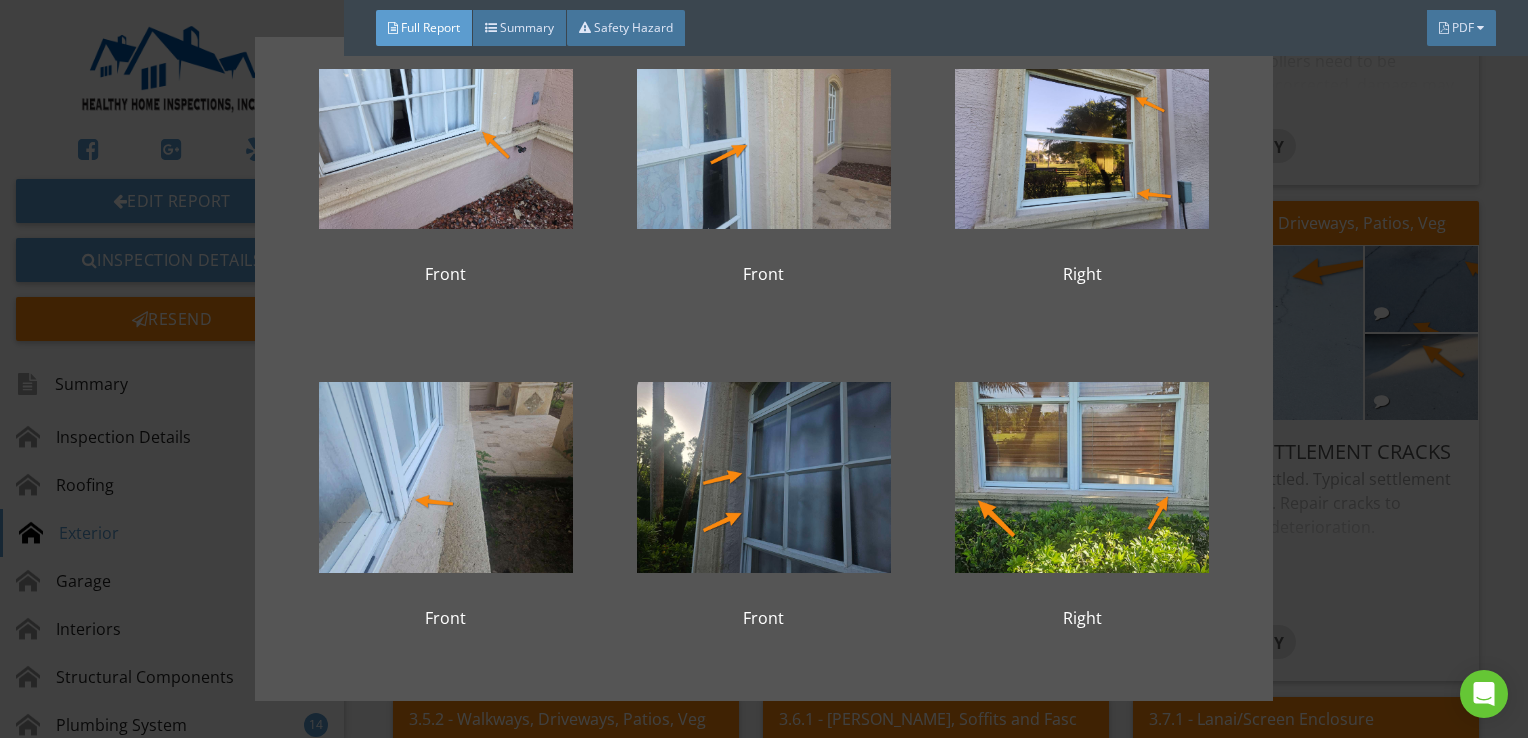 click on "Front
Front
Right
Front
Front
Right" at bounding box center [764, 369] 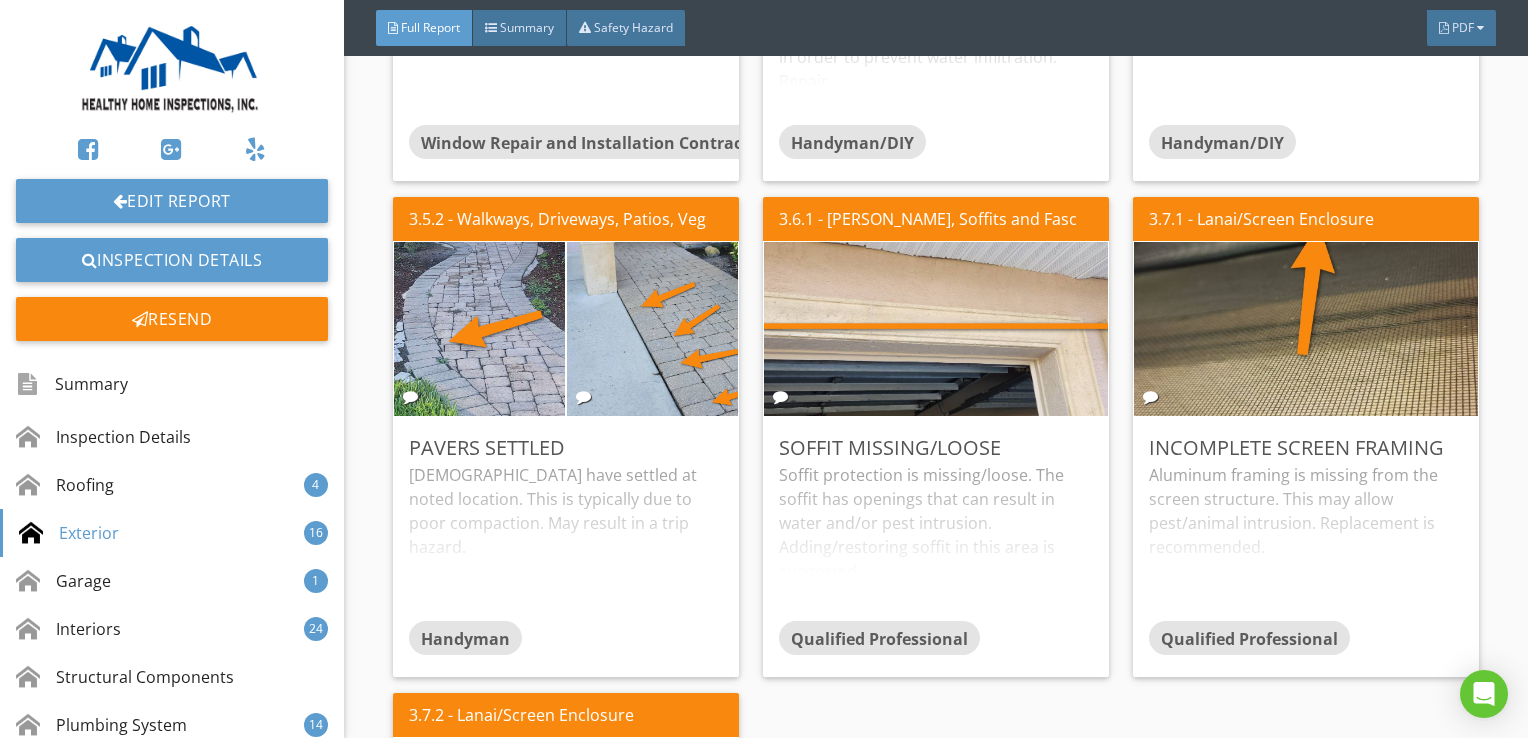 scroll, scrollTop: 5100, scrollLeft: 0, axis: vertical 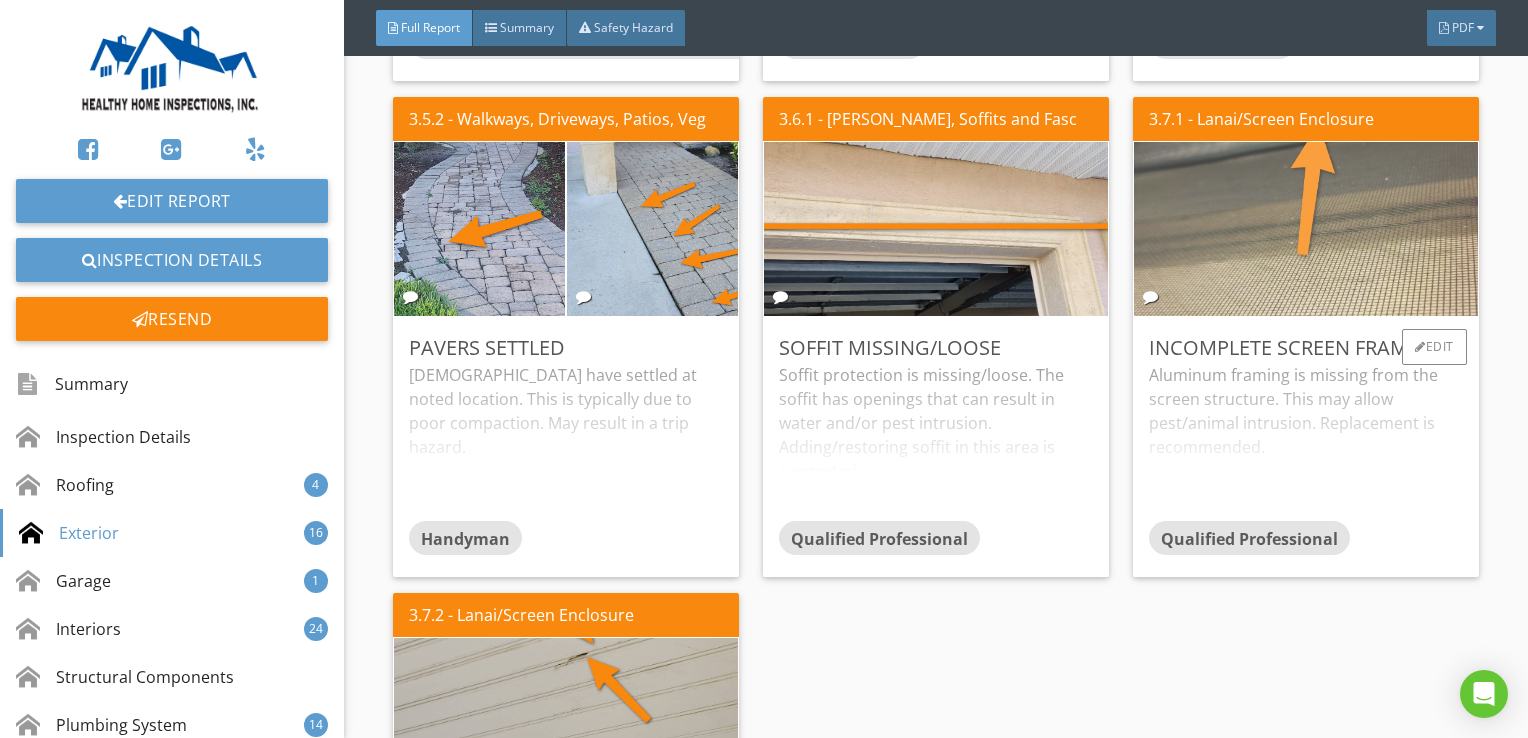 click at bounding box center (1306, 229) 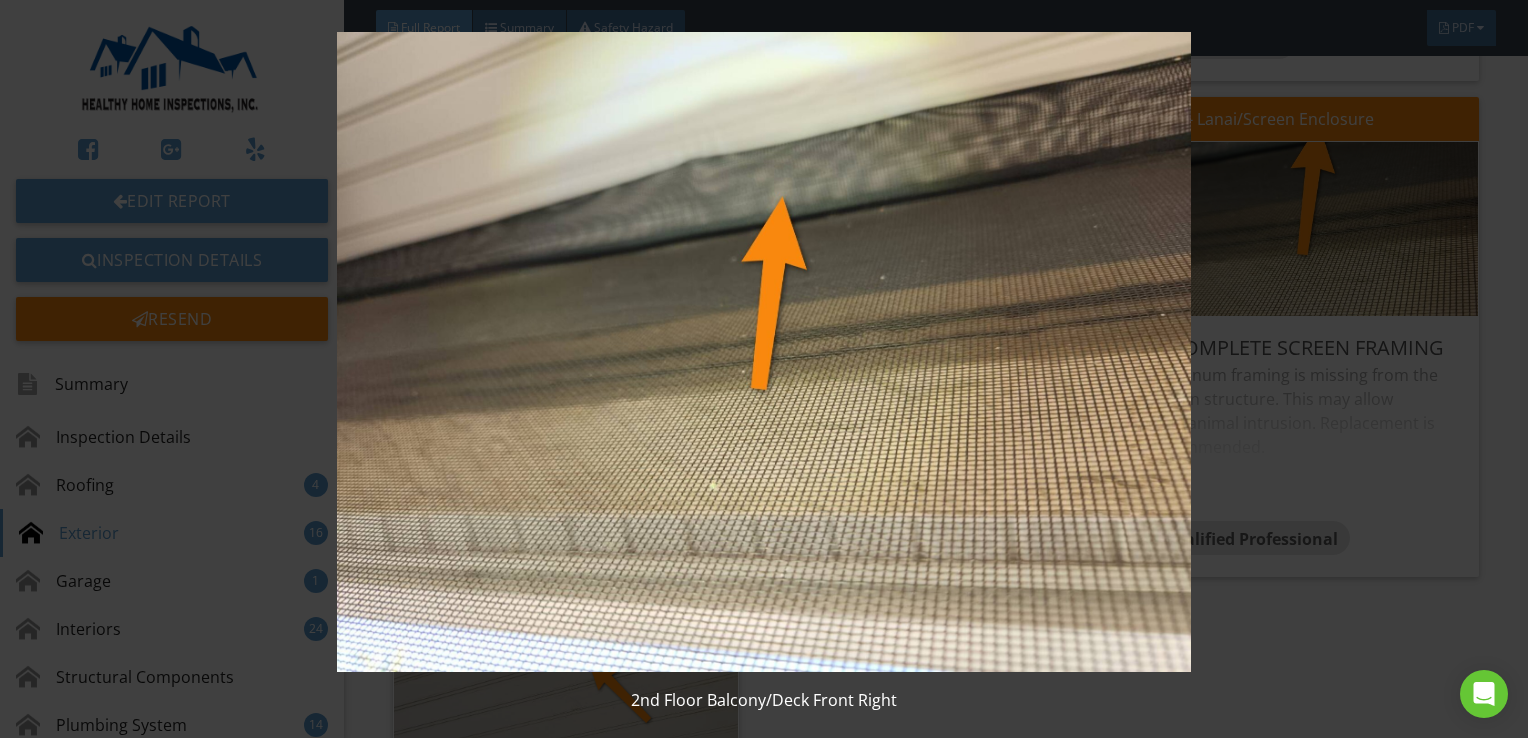 click at bounding box center (764, 352) 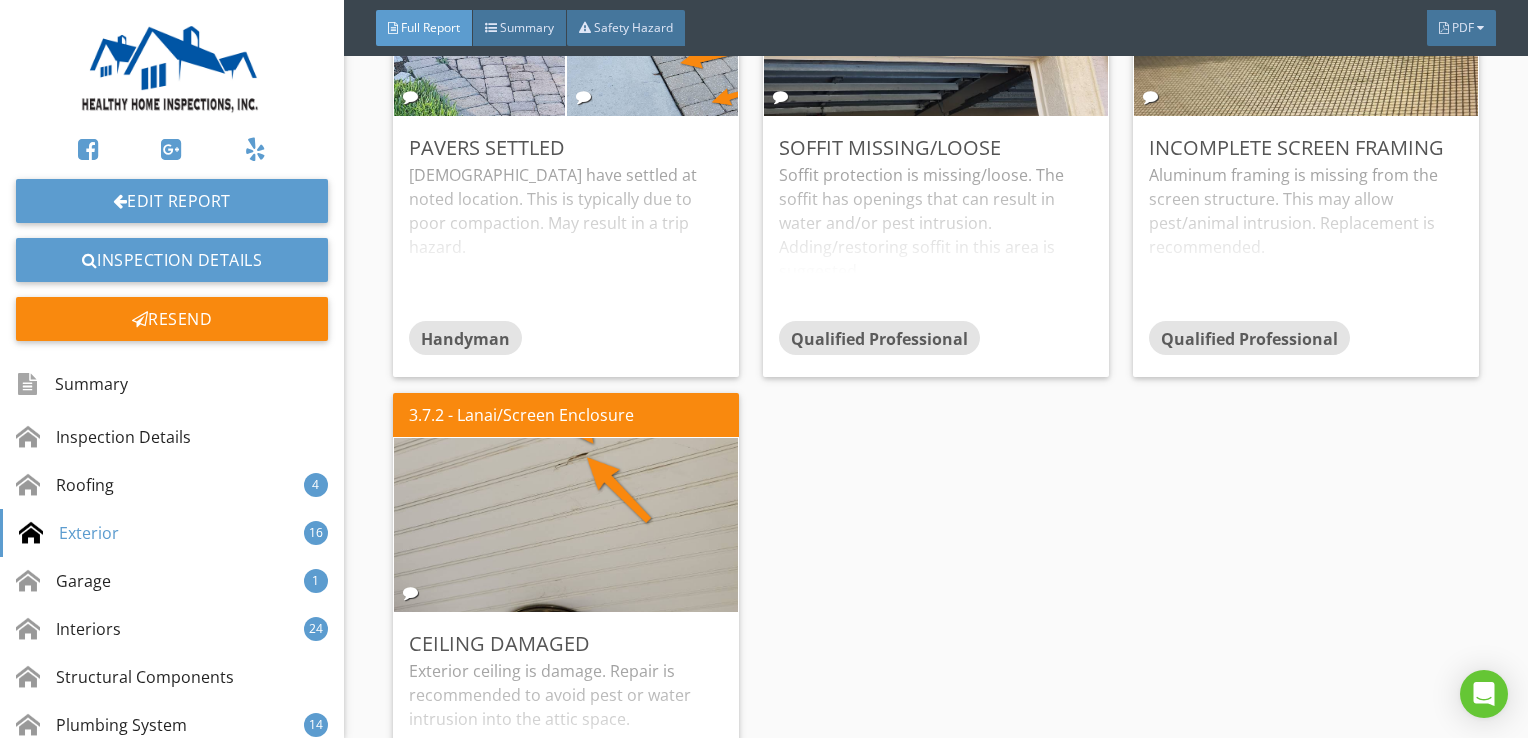scroll, scrollTop: 5000, scrollLeft: 0, axis: vertical 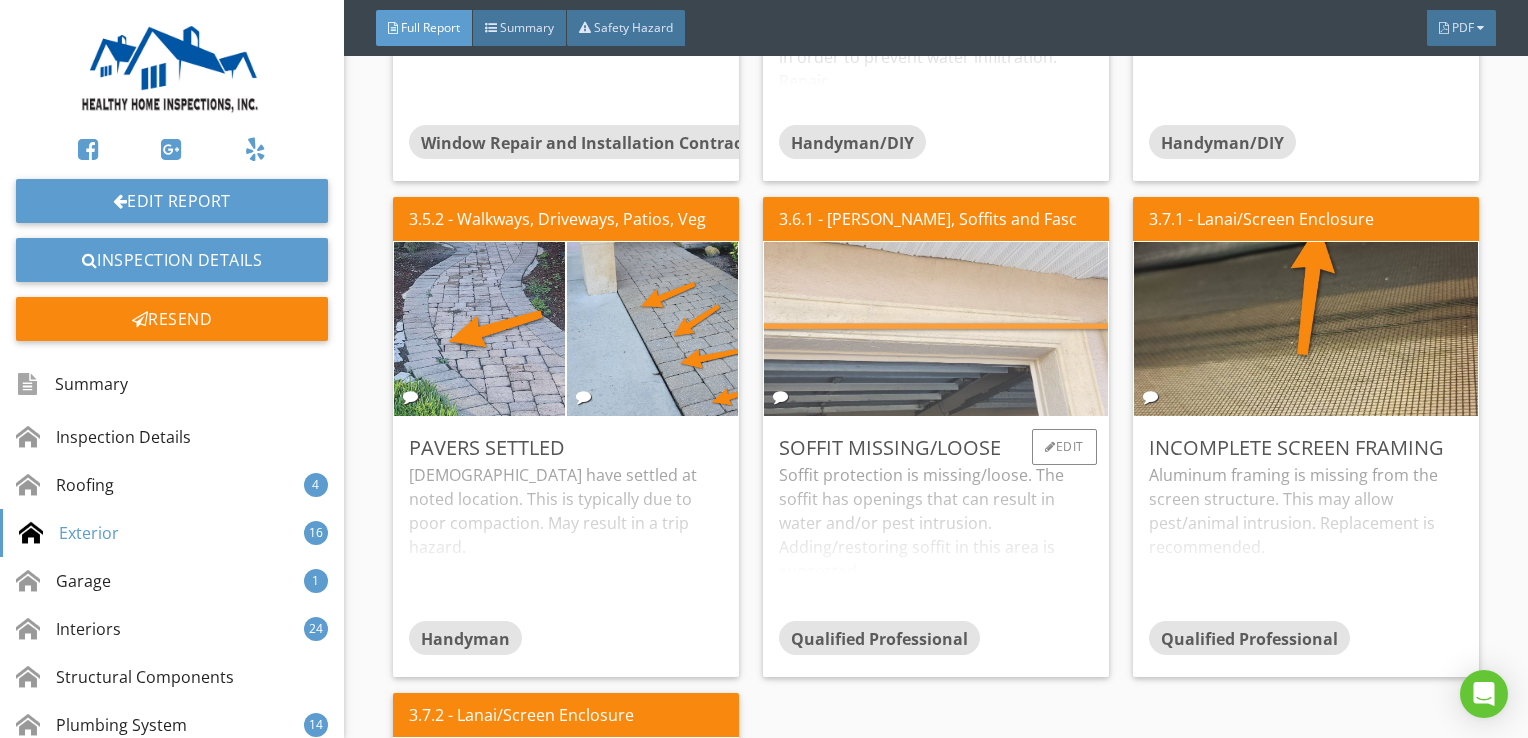 click at bounding box center [936, 329] 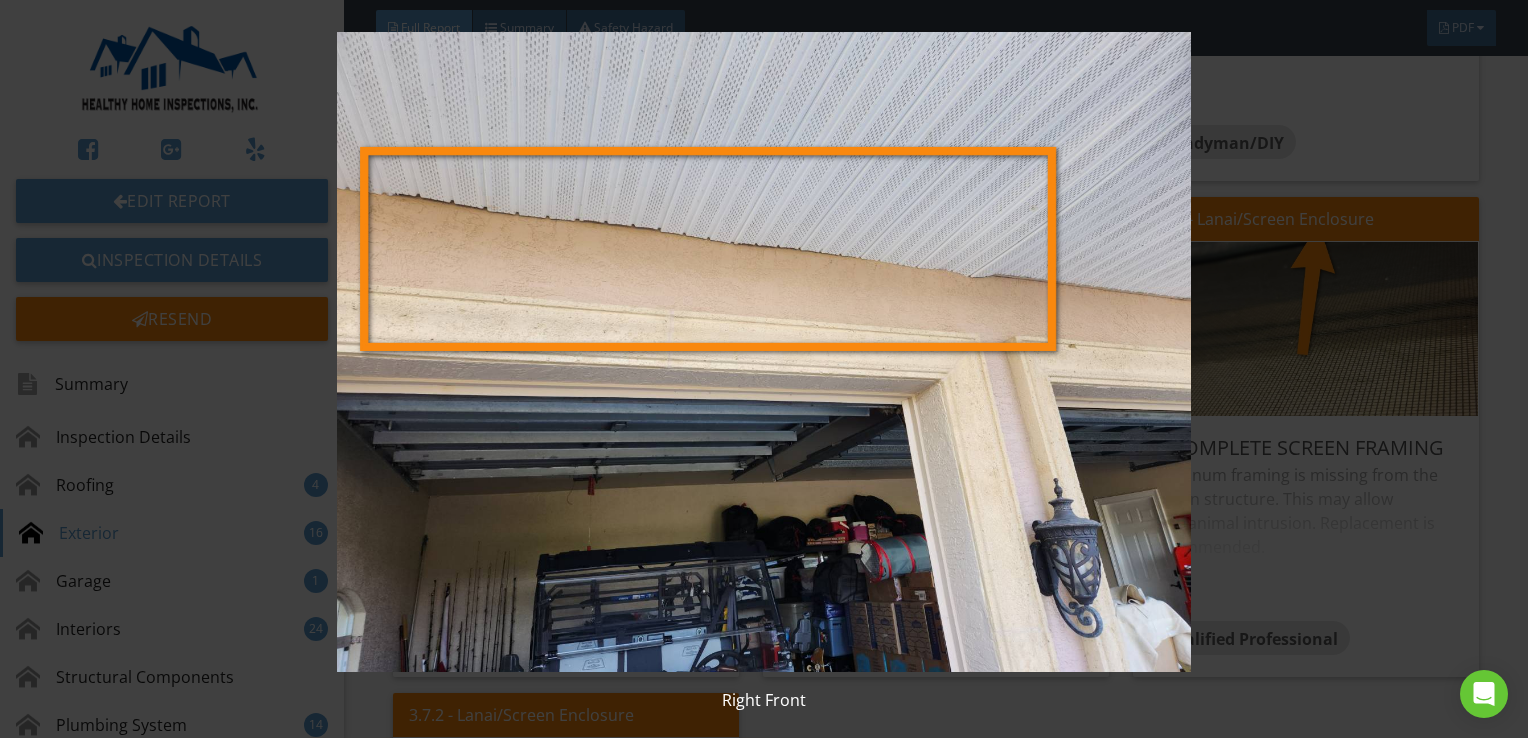 click at bounding box center (764, 352) 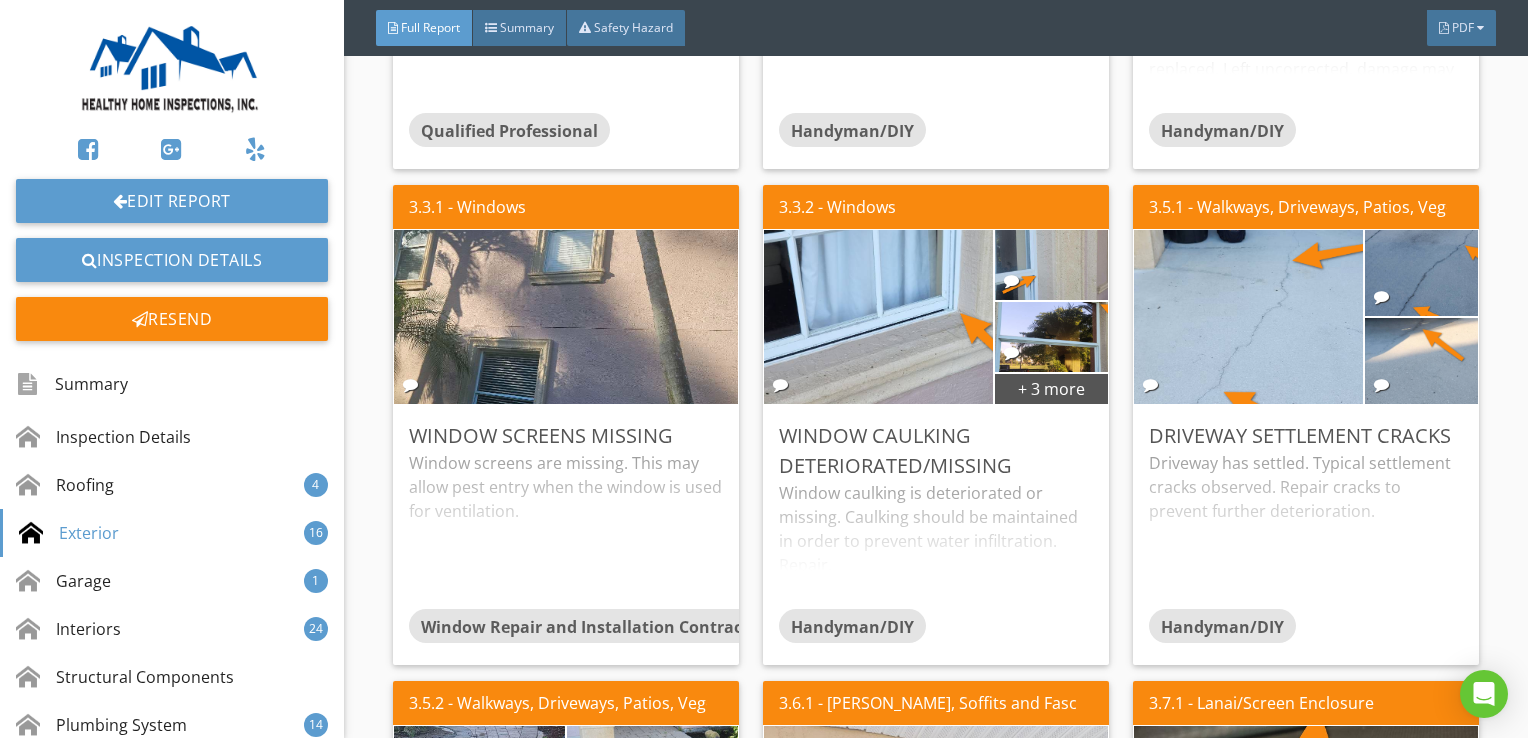 scroll, scrollTop: 4500, scrollLeft: 0, axis: vertical 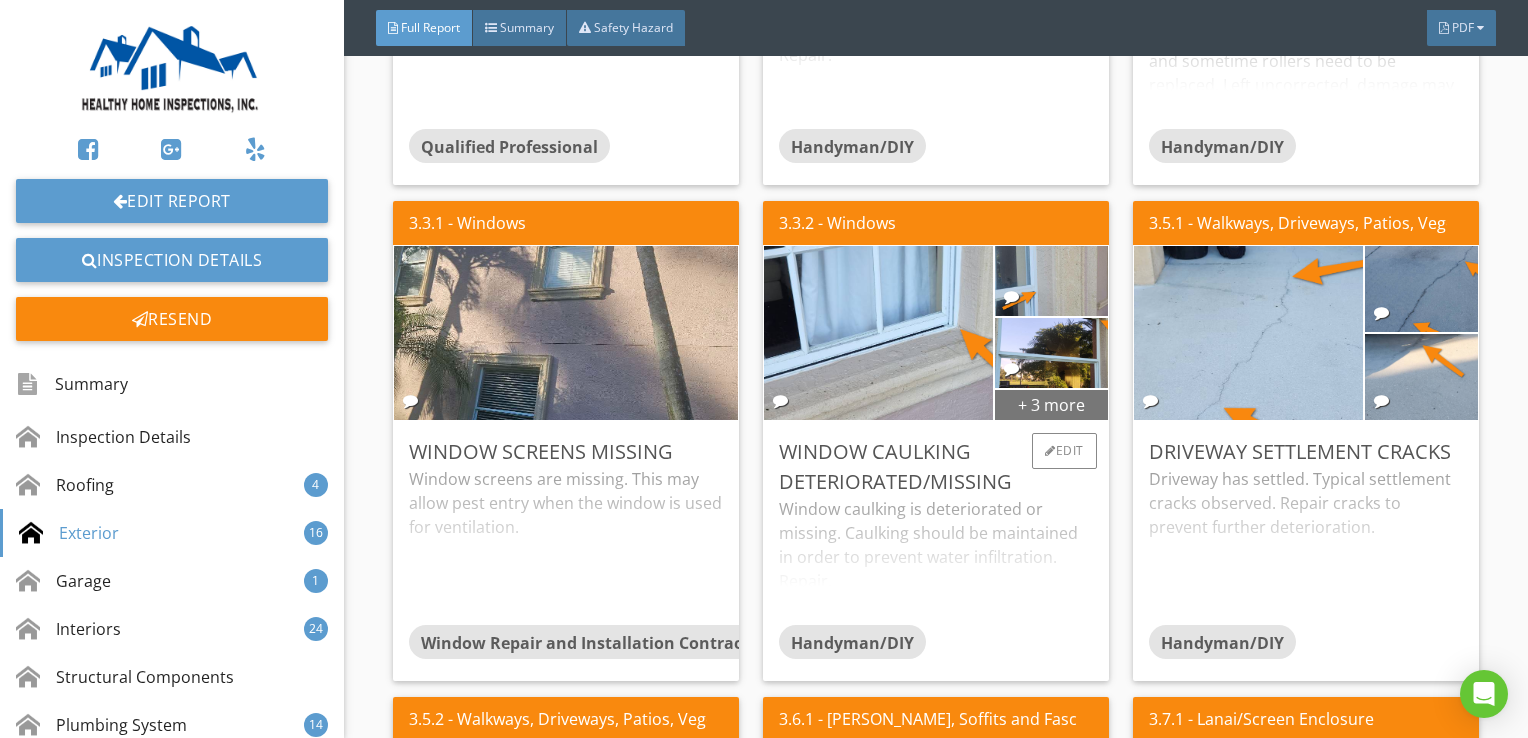 click on "+ 3 more" at bounding box center (1051, 404) 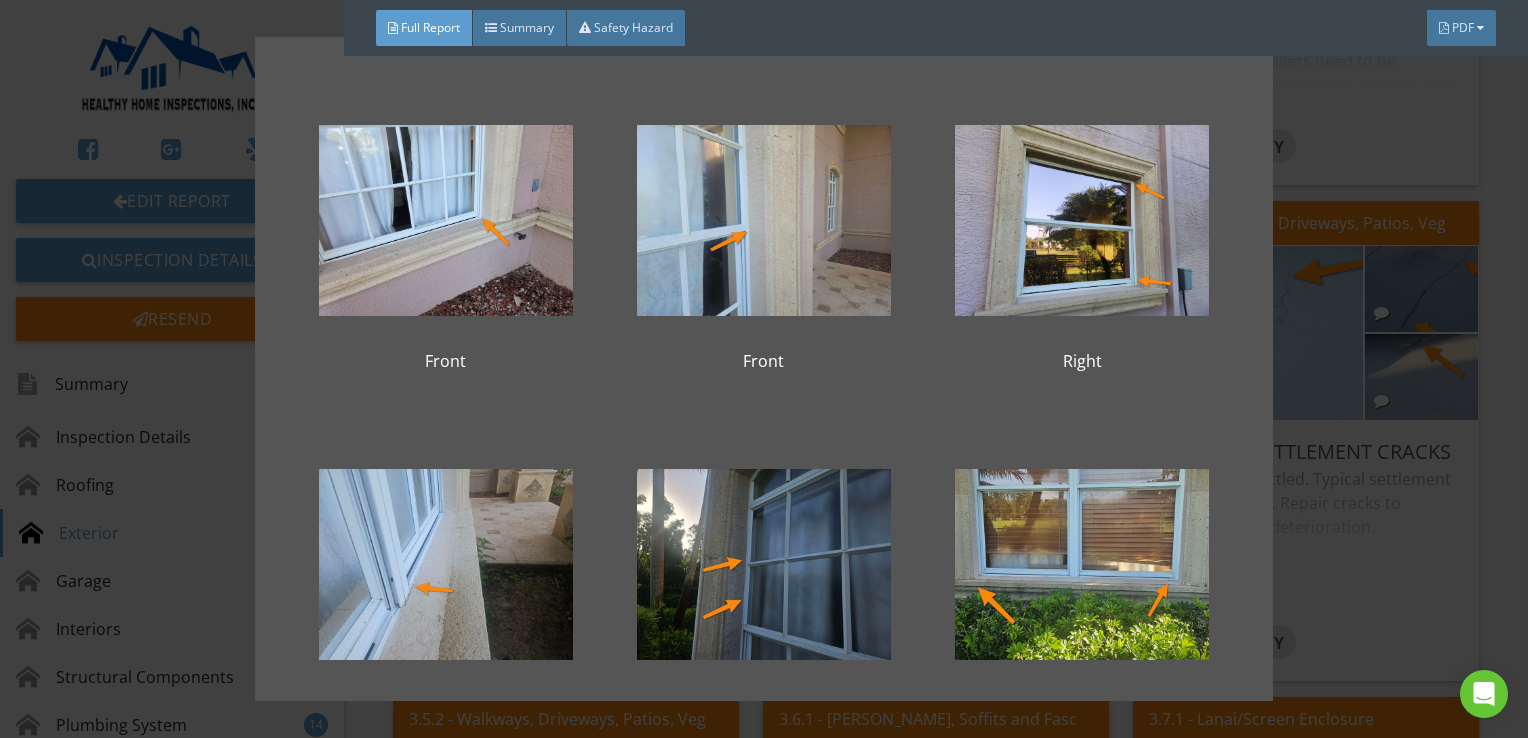 scroll, scrollTop: 87, scrollLeft: 0, axis: vertical 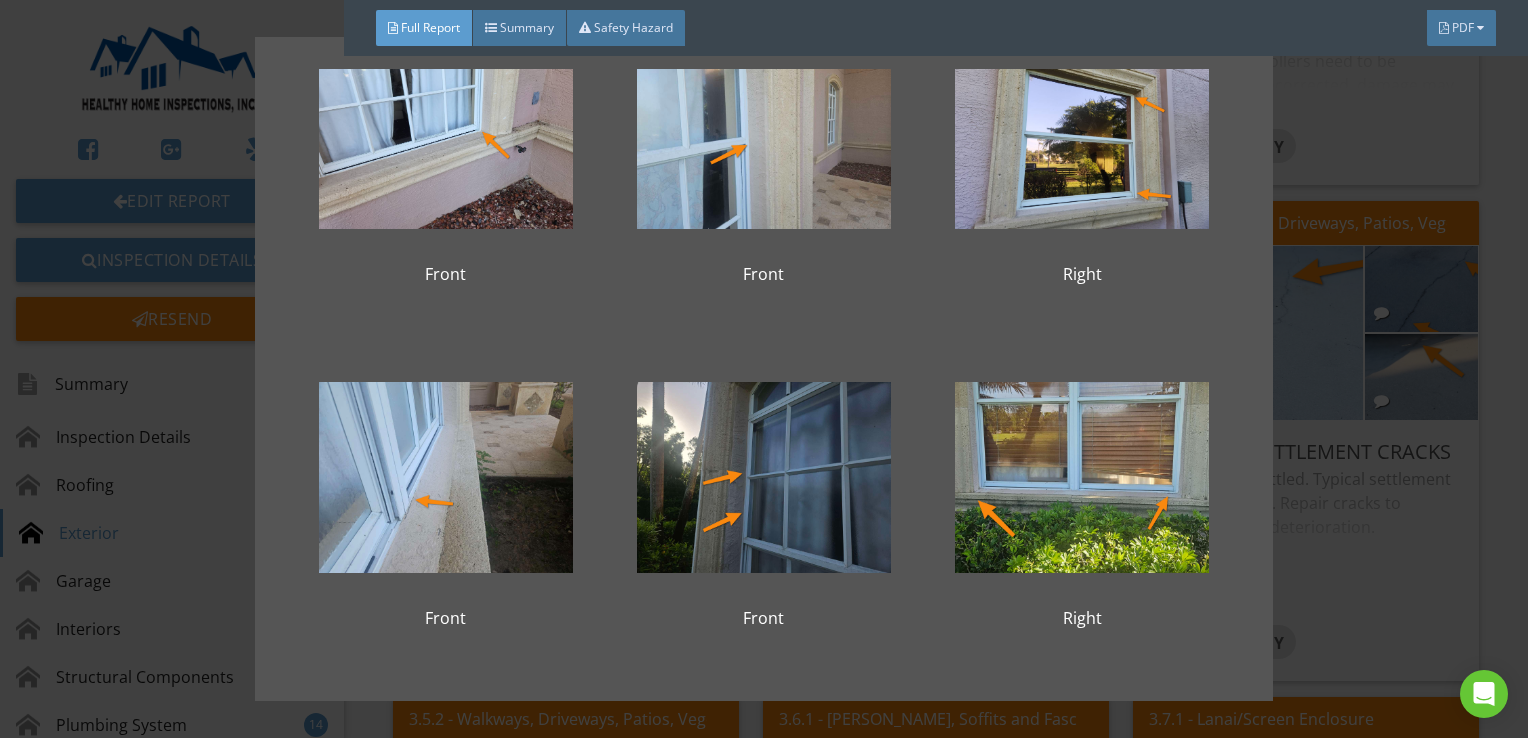 click on "Front
Front
Right
Front
Front
Right" at bounding box center [764, 369] 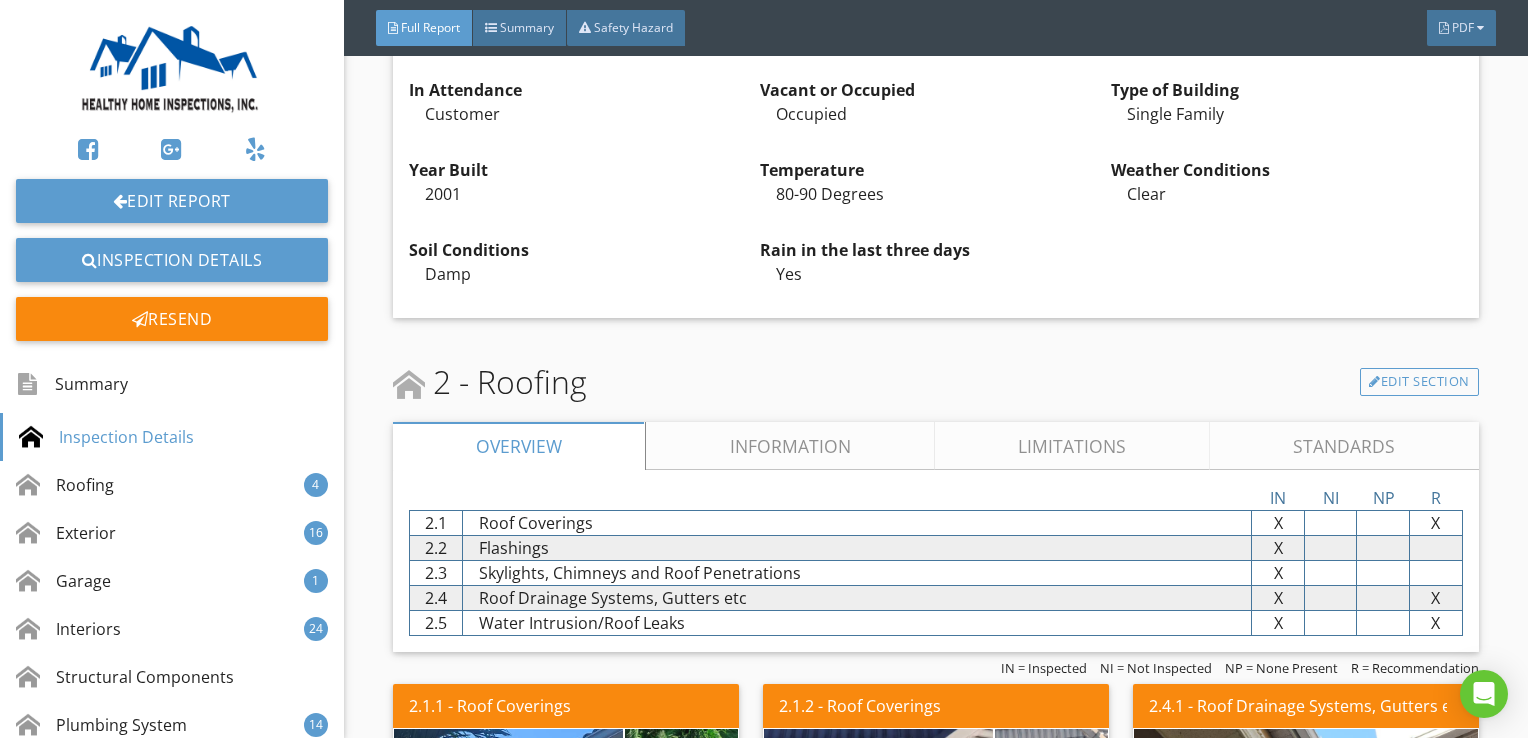 scroll, scrollTop: 1100, scrollLeft: 0, axis: vertical 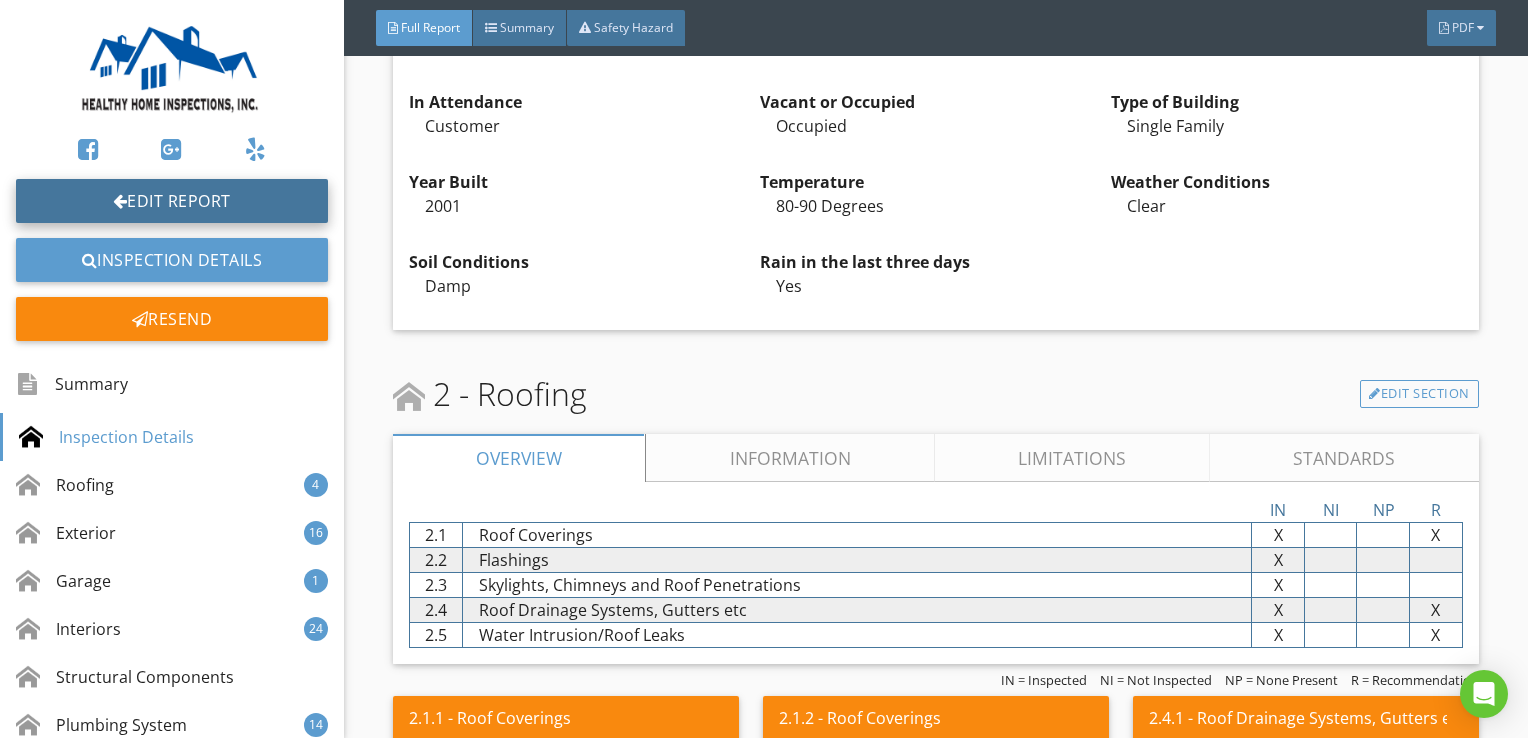 click on "Edit Report" at bounding box center [172, 201] 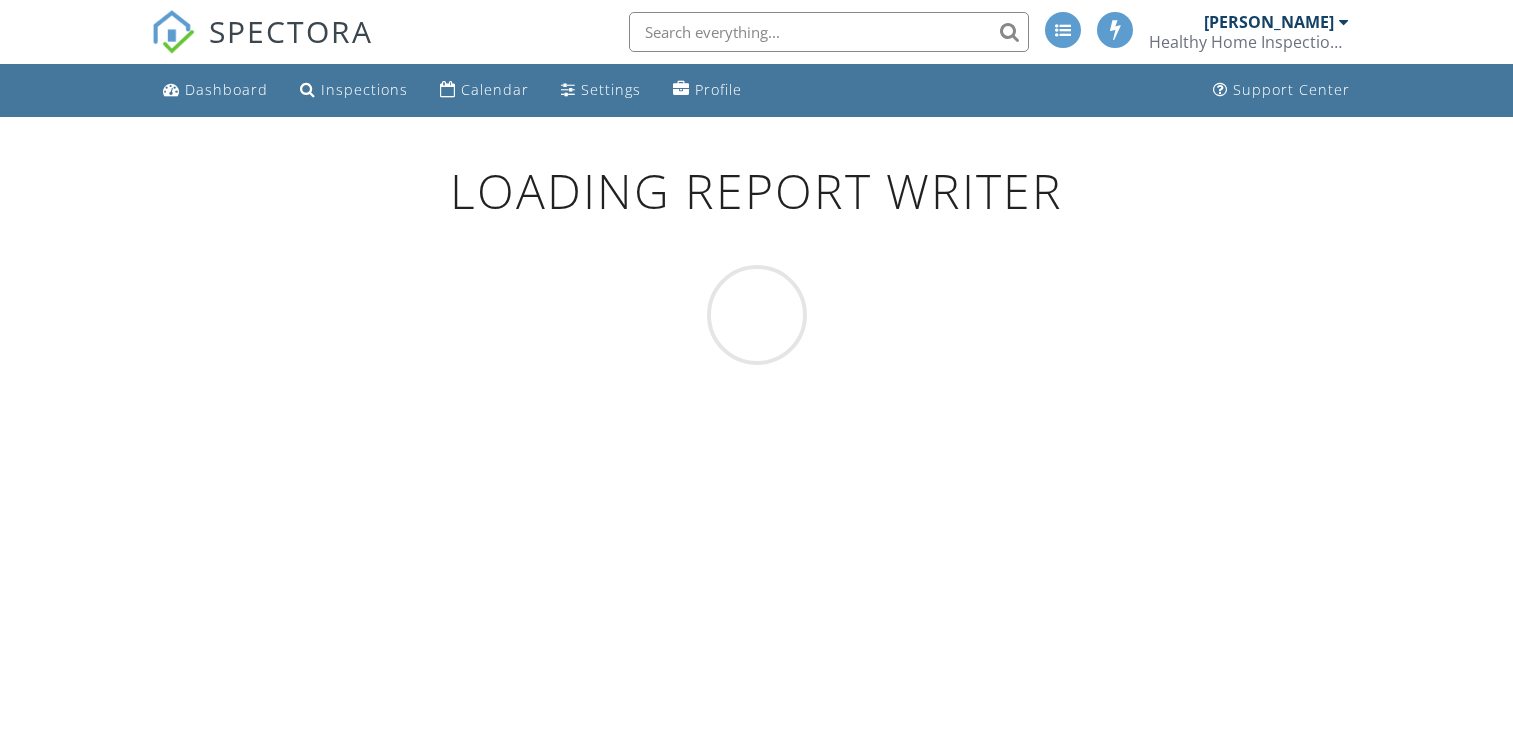 scroll, scrollTop: 0, scrollLeft: 0, axis: both 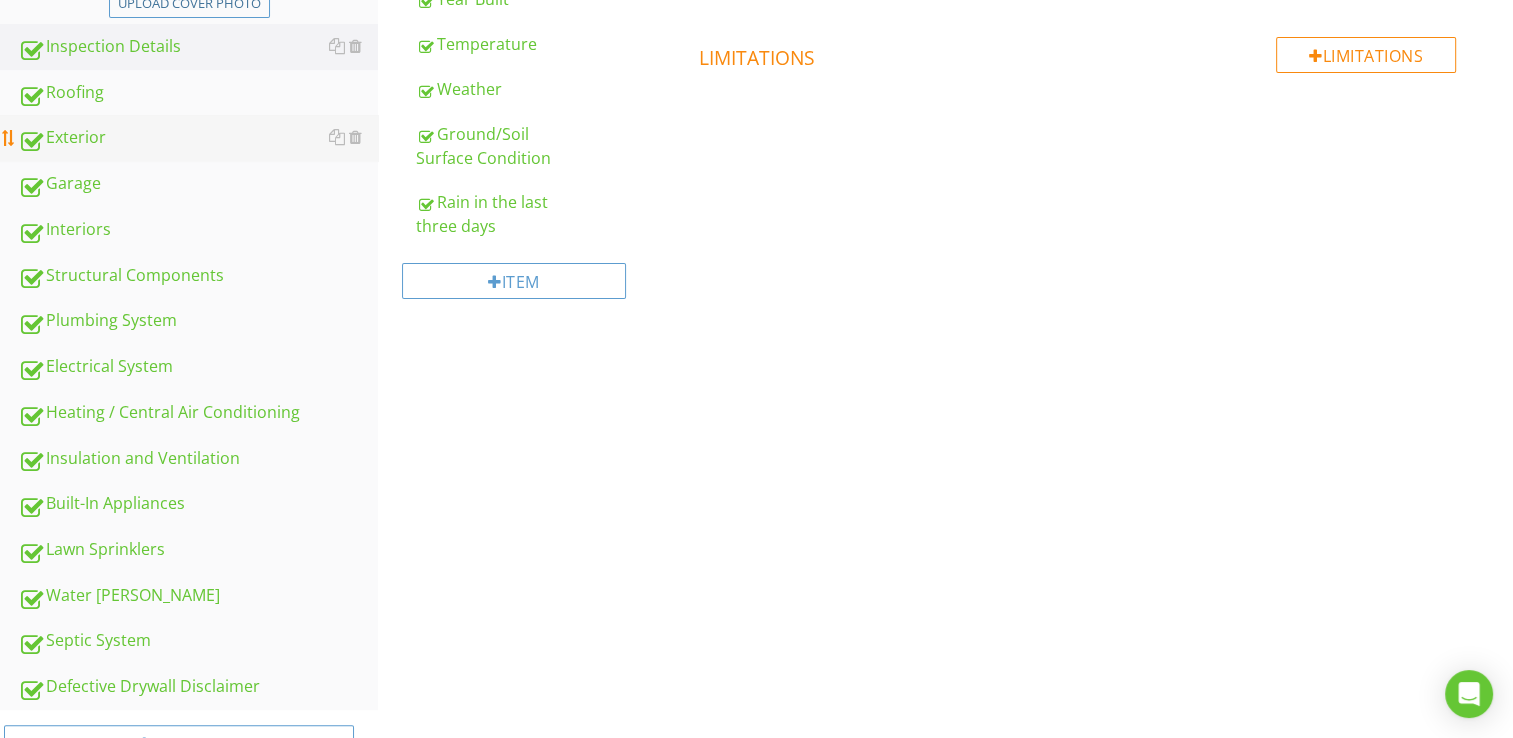 click on "Exterior" at bounding box center [198, 138] 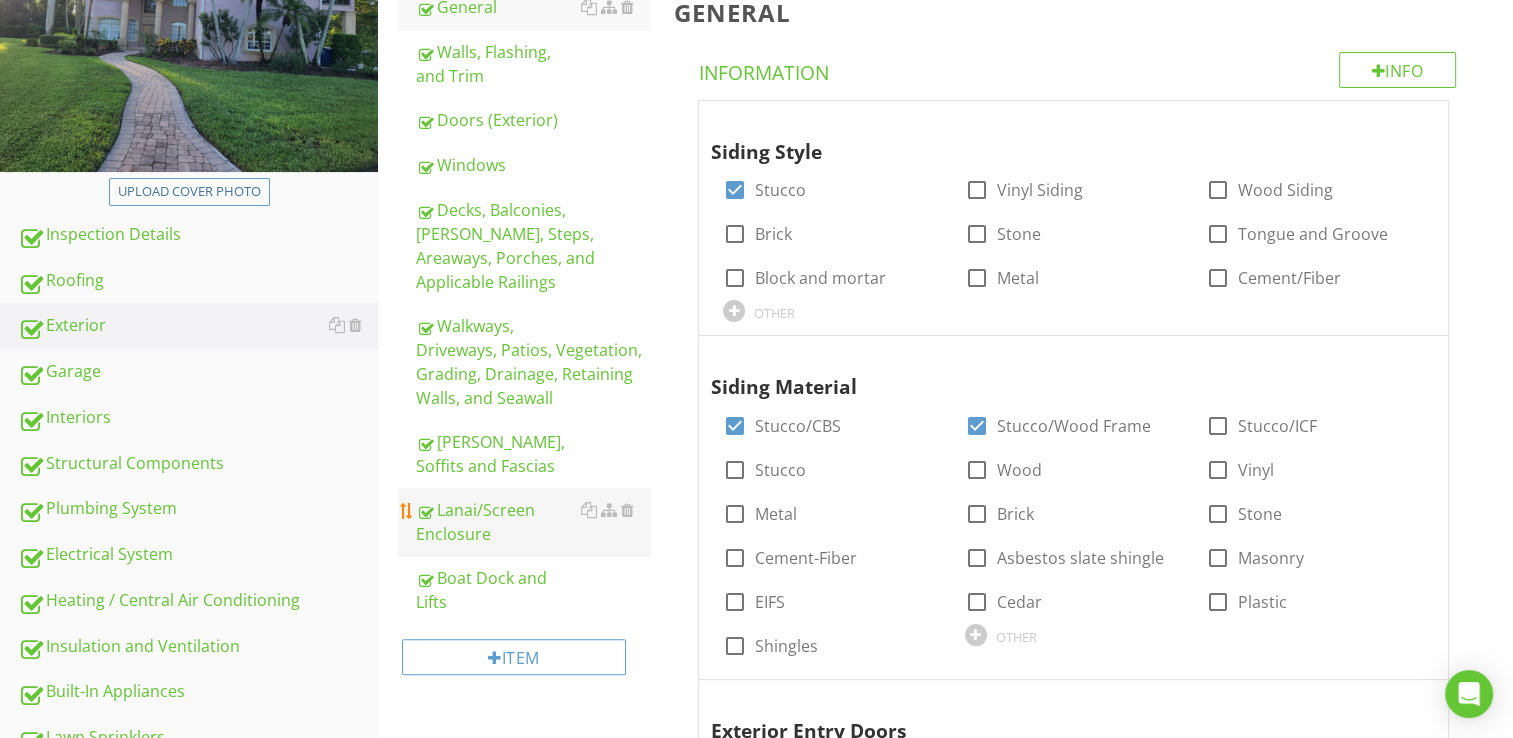 scroll, scrollTop: 300, scrollLeft: 0, axis: vertical 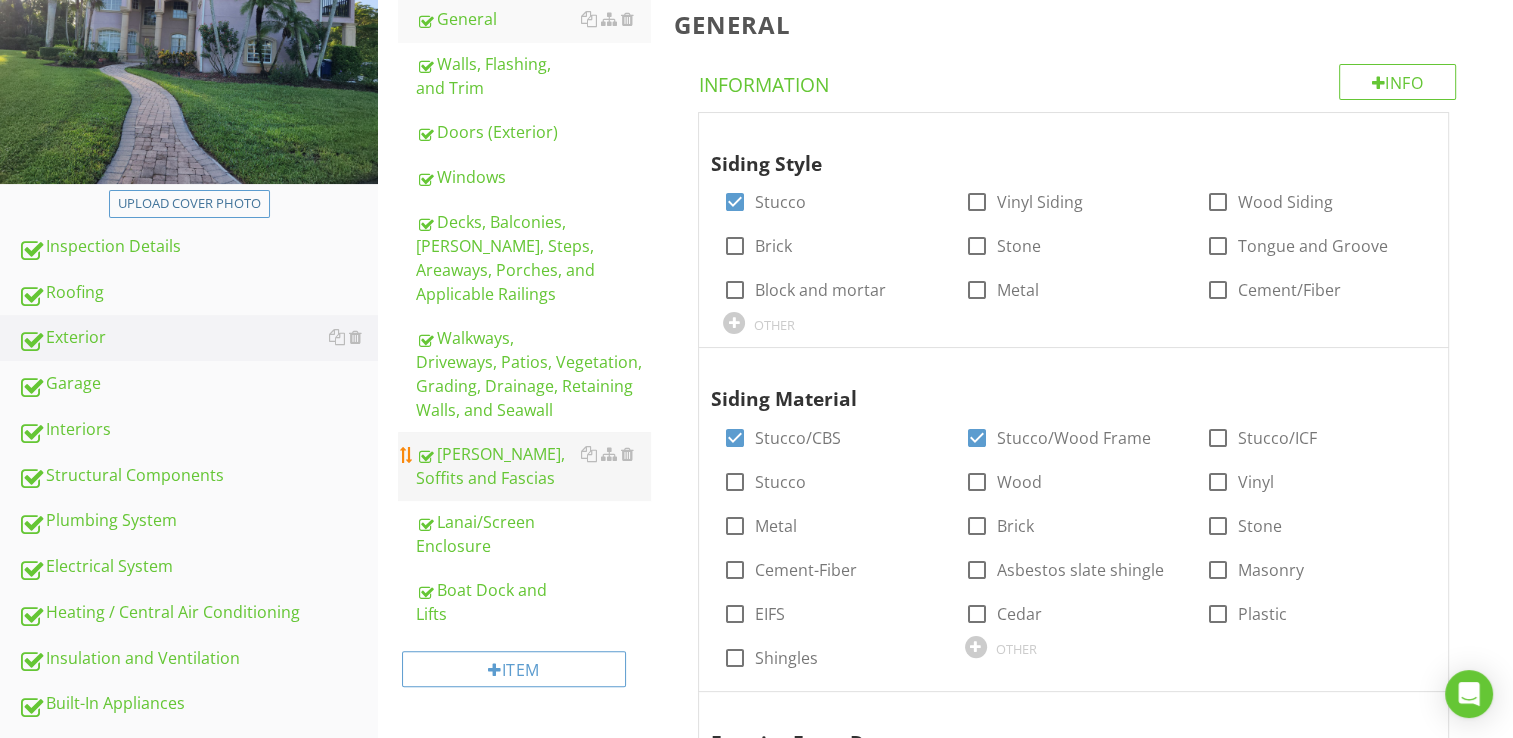 click on "[PERSON_NAME], Soffits and Fascias" at bounding box center (533, 466) 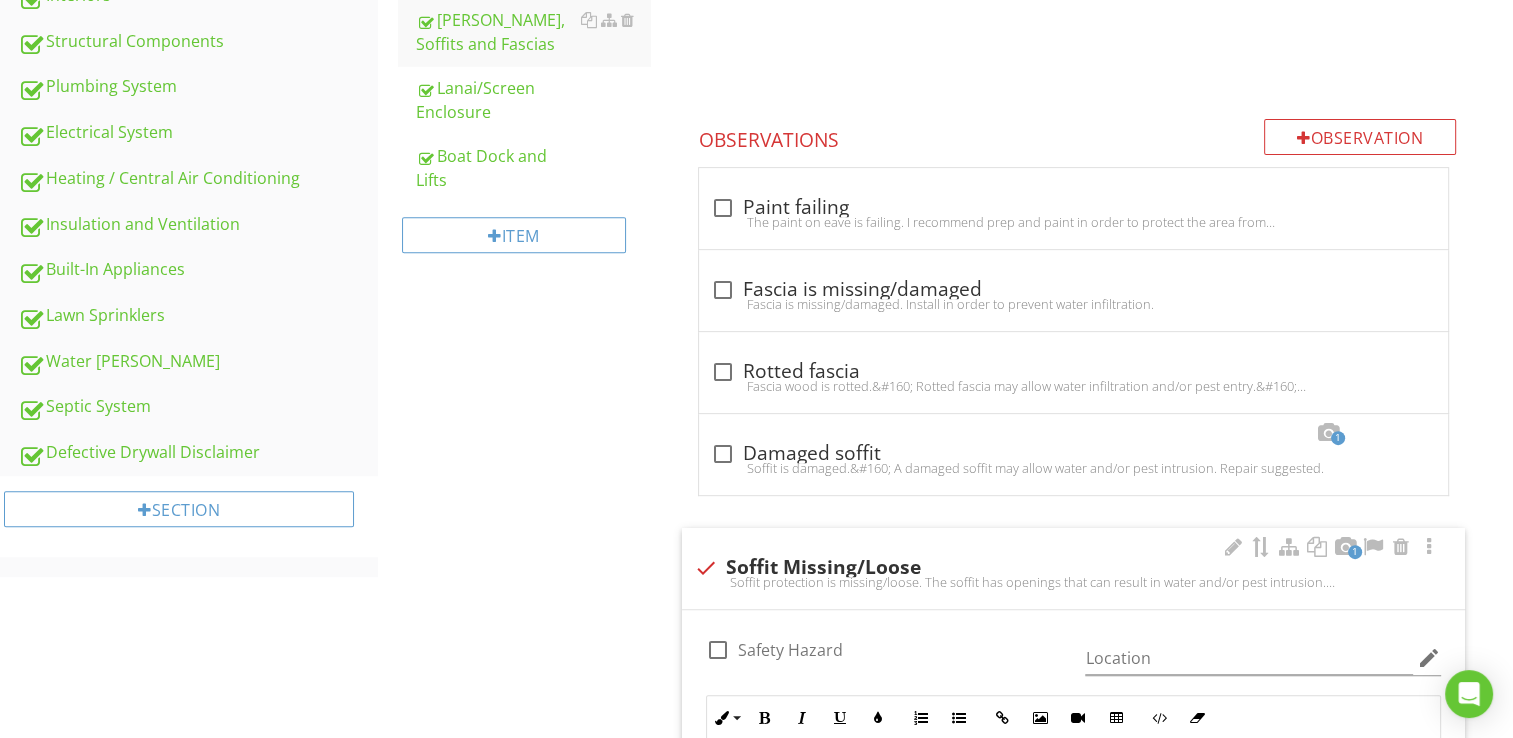 scroll, scrollTop: 0, scrollLeft: 0, axis: both 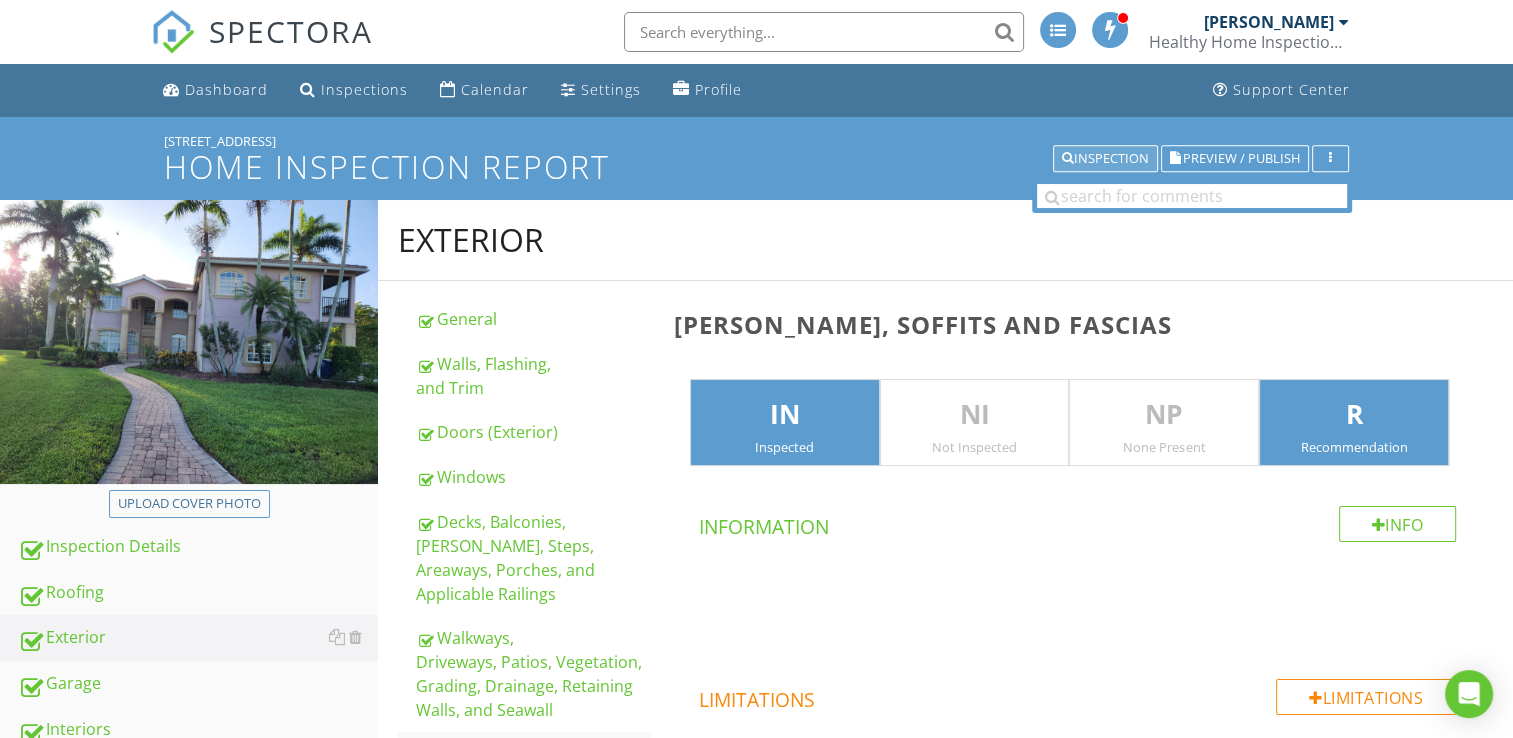 click on "Inspection" at bounding box center [1105, 159] 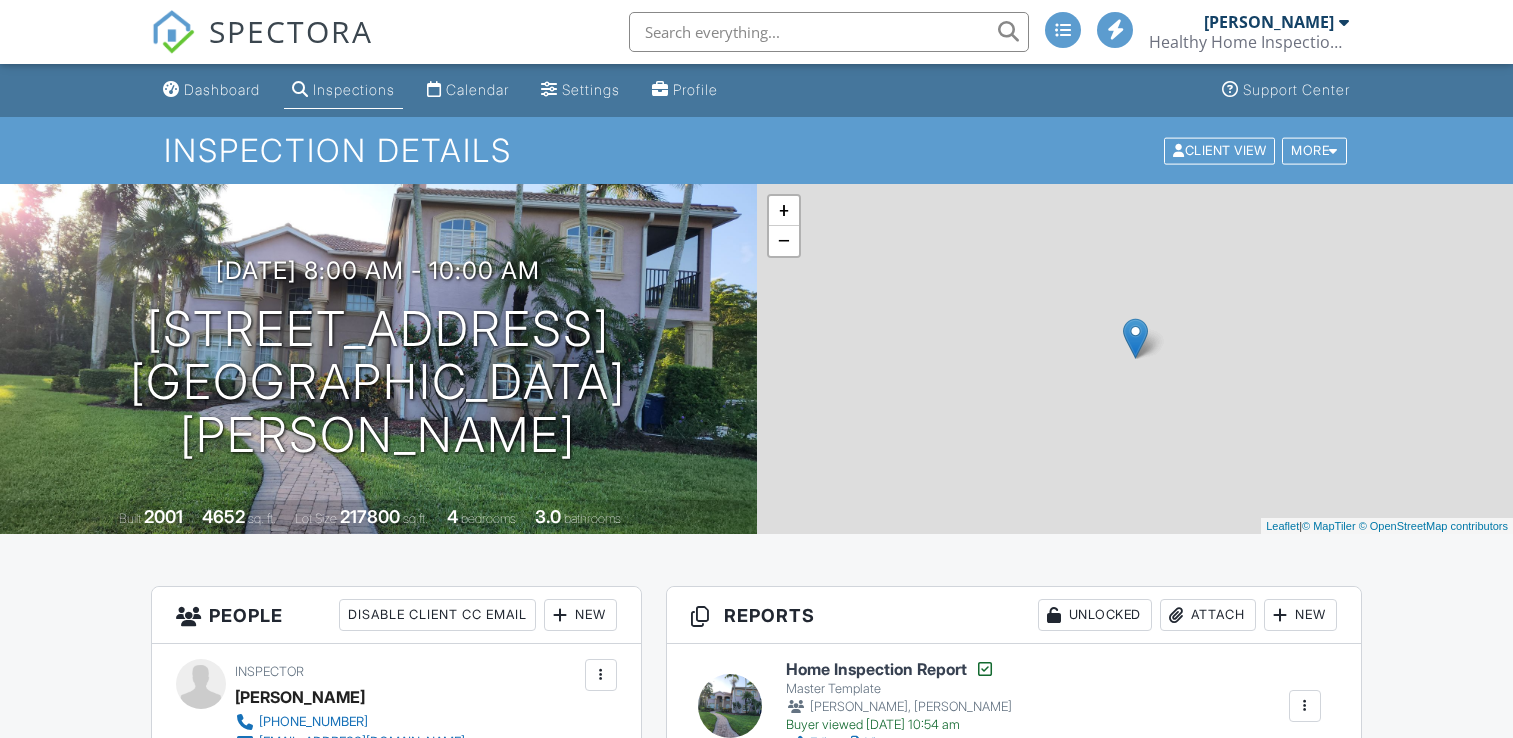 scroll, scrollTop: 0, scrollLeft: 0, axis: both 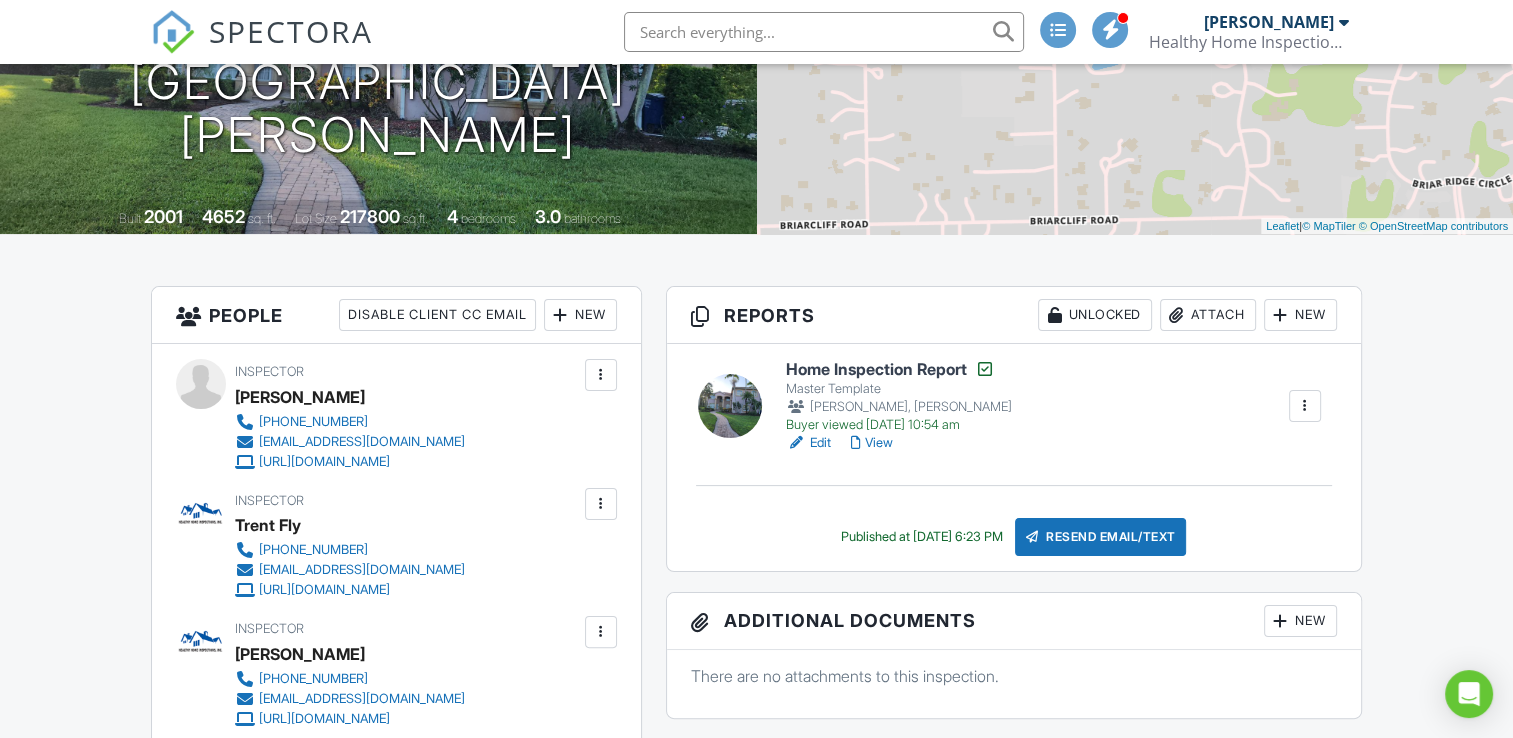 click on "View" at bounding box center [872, 443] 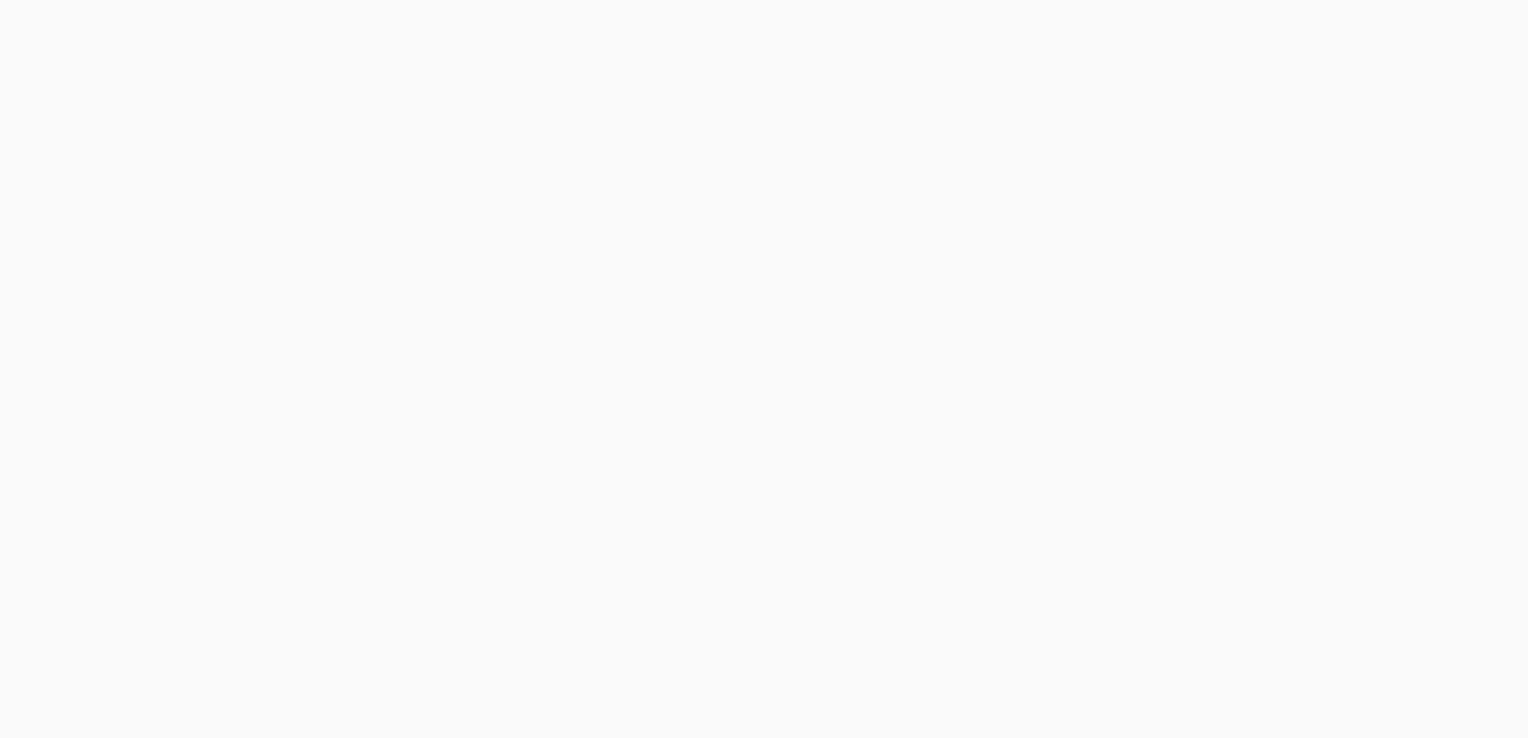 scroll, scrollTop: 0, scrollLeft: 0, axis: both 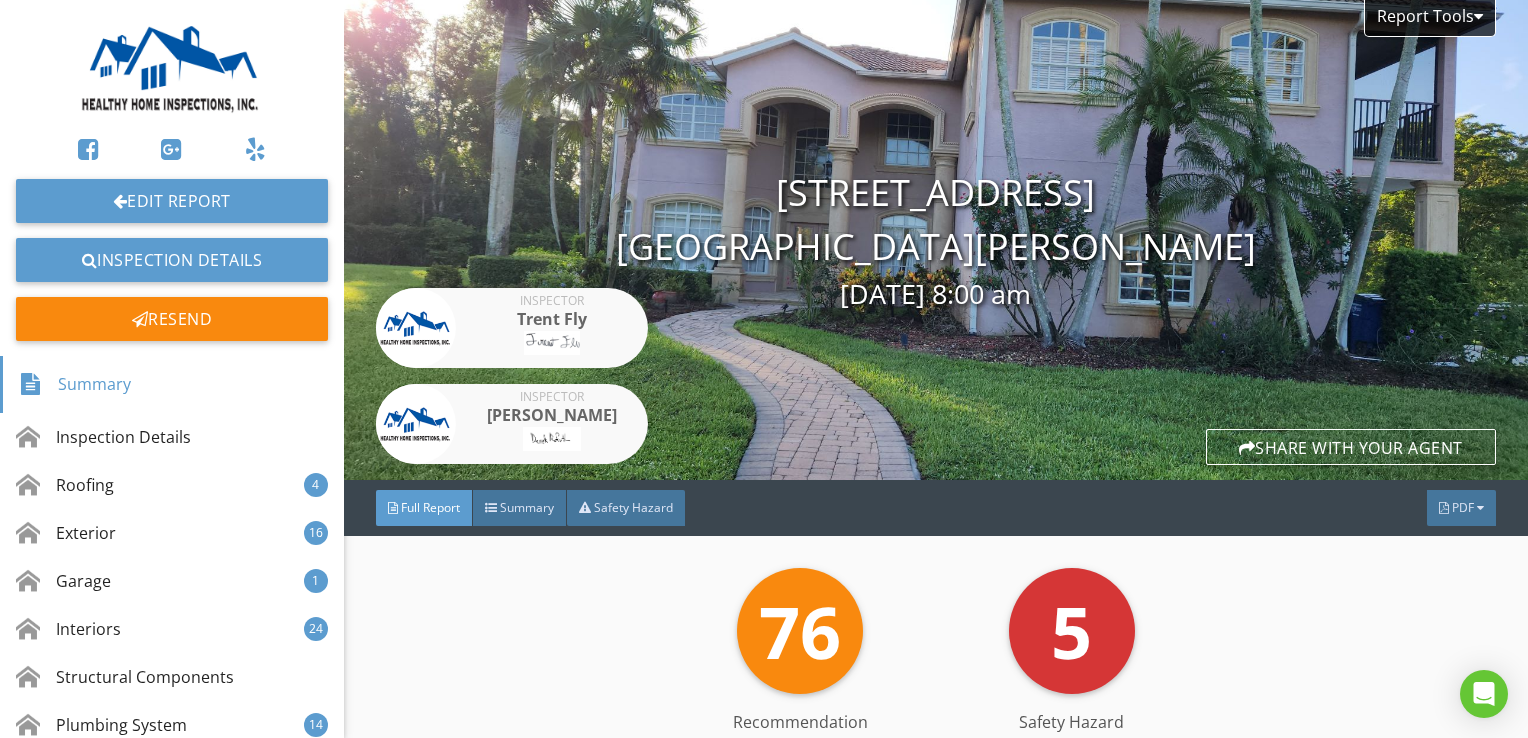 drag, startPoint x: 868, startPoint y: 252, endPoint x: 872, endPoint y: 176, distance: 76.105194 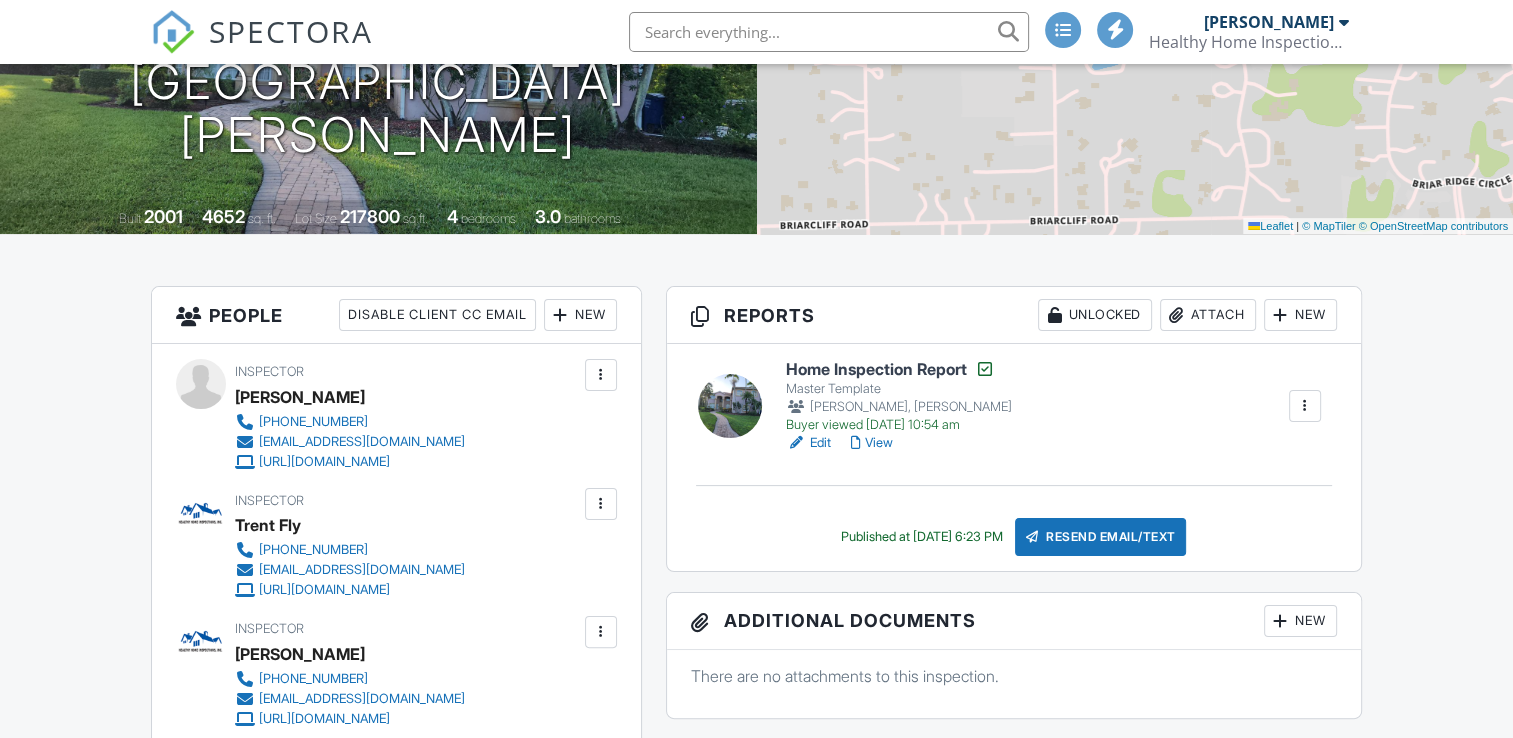 scroll, scrollTop: 300, scrollLeft: 0, axis: vertical 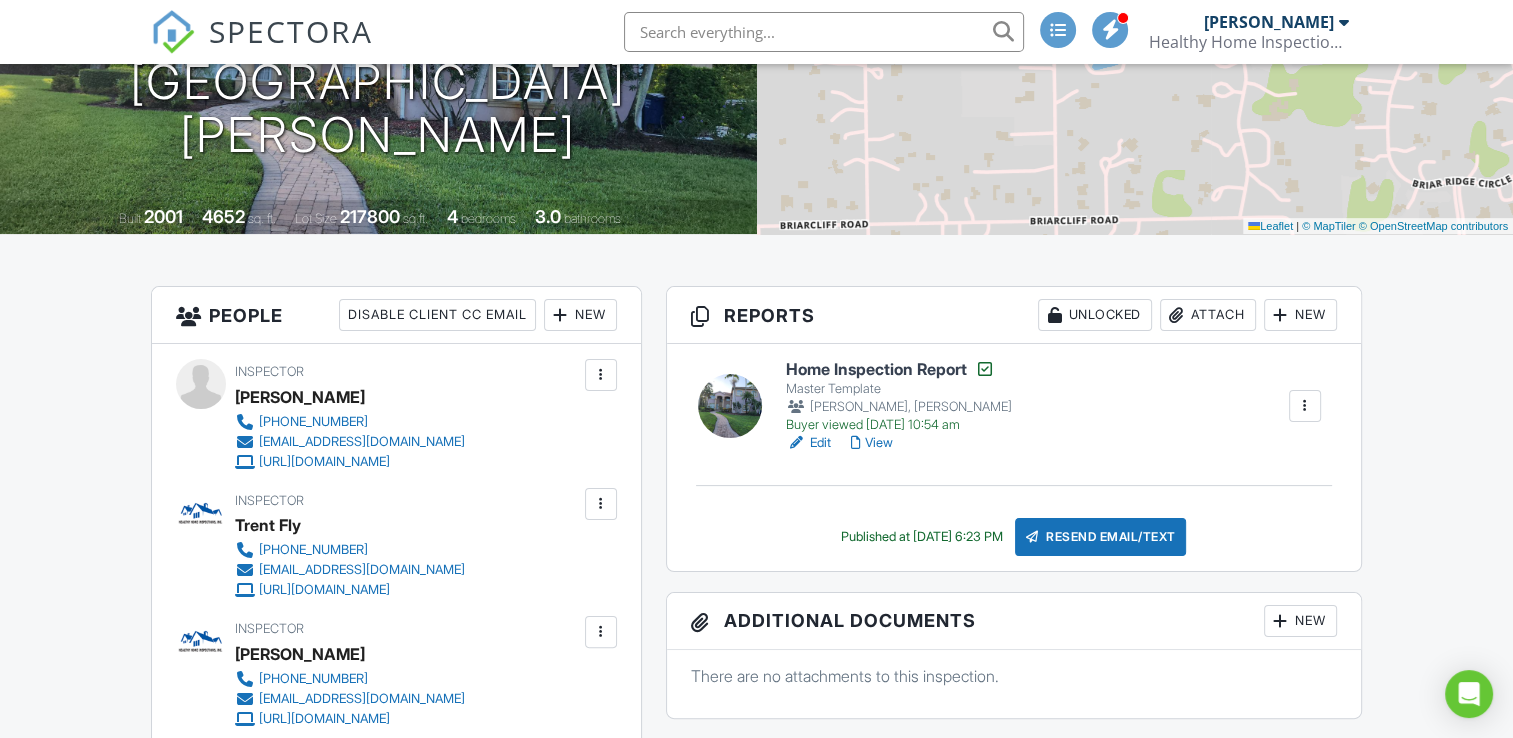 click on "View" at bounding box center [872, 443] 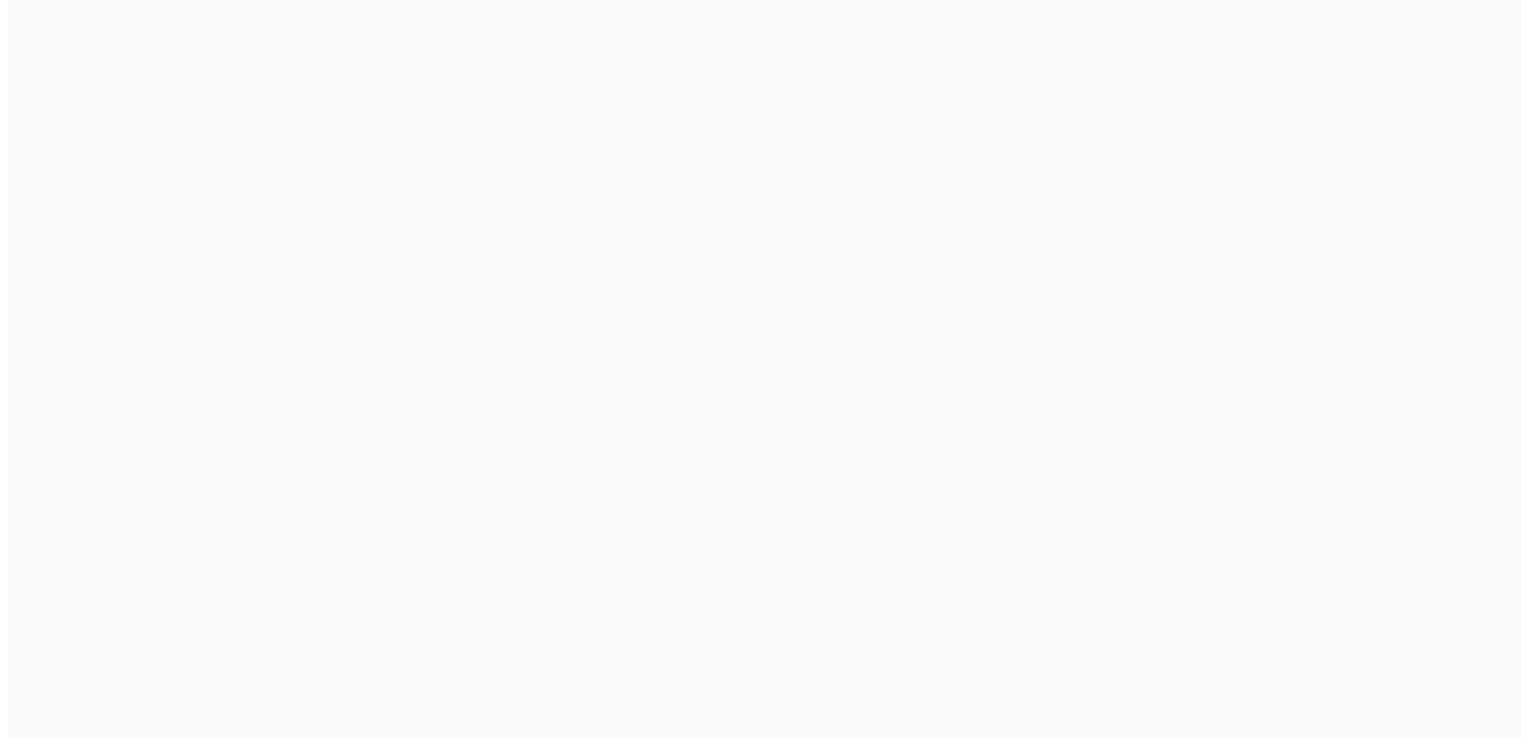 scroll, scrollTop: 0, scrollLeft: 0, axis: both 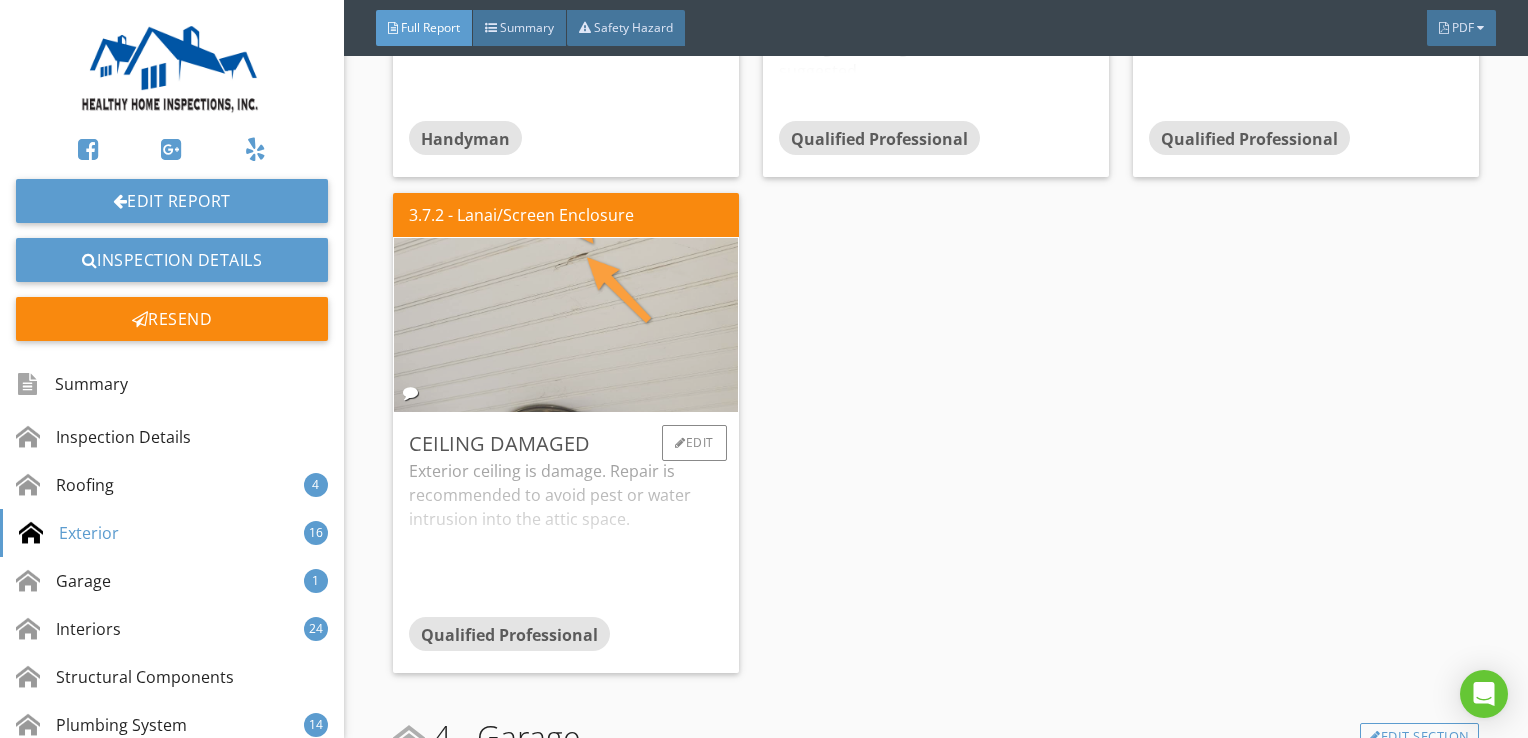 click at bounding box center (566, 325) 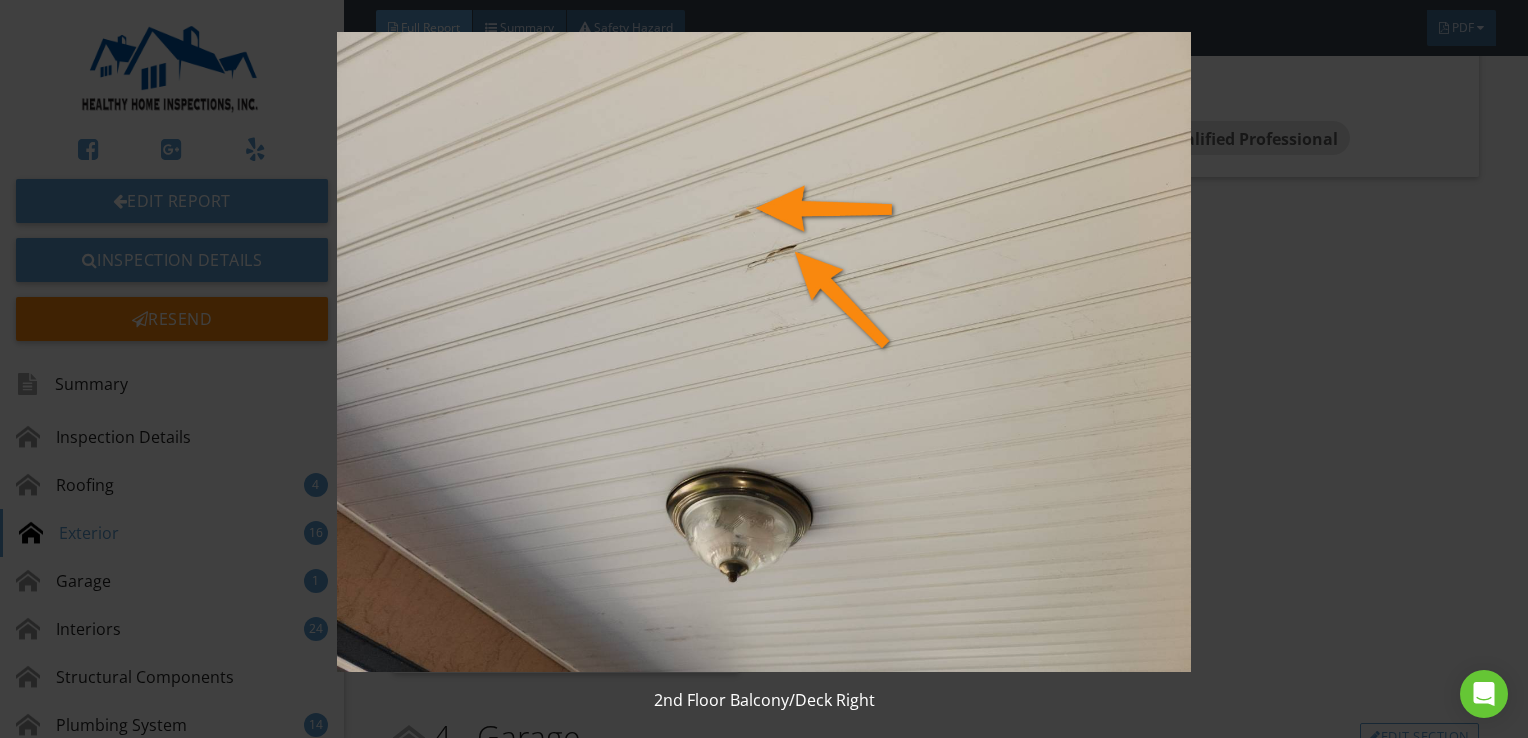 click at bounding box center [764, 352] 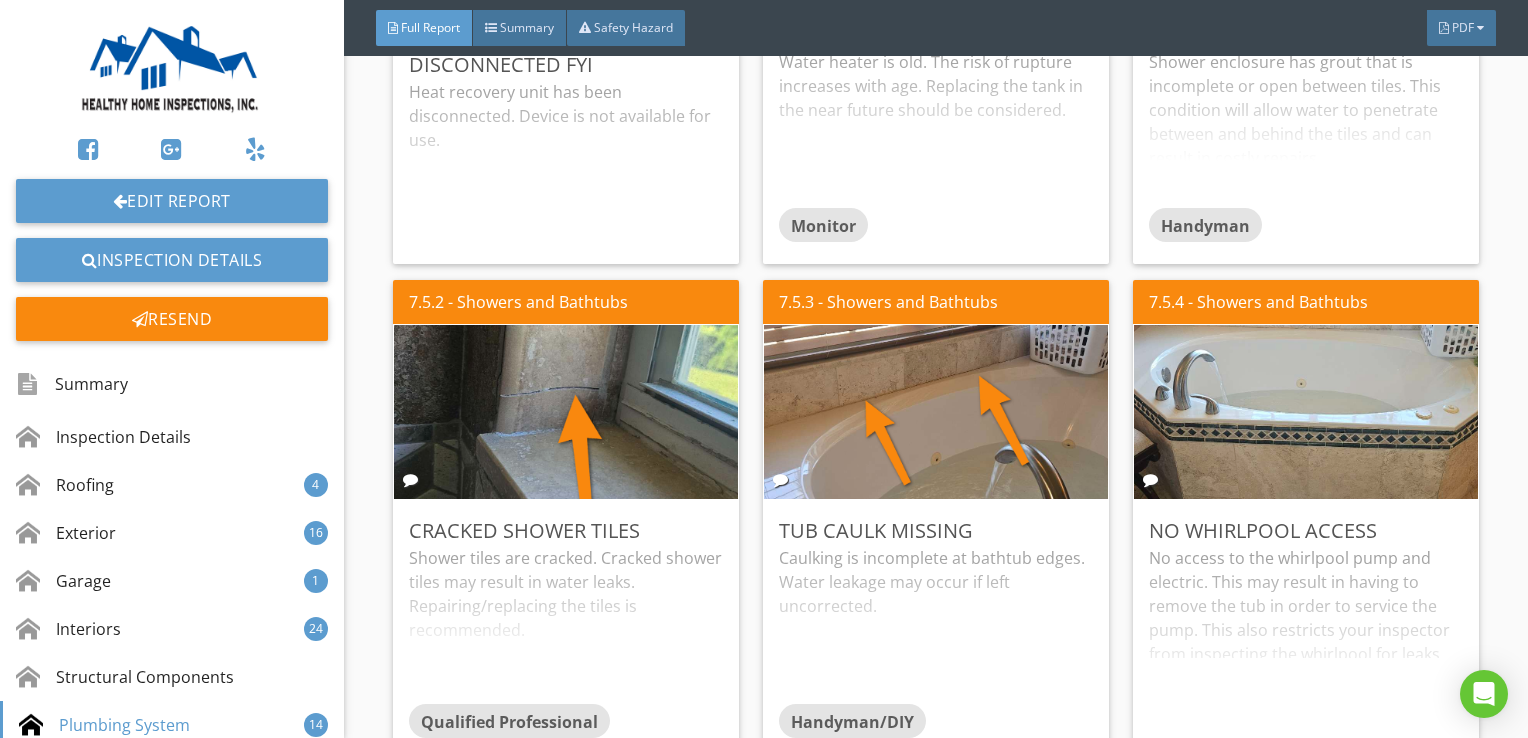 scroll, scrollTop: 13199, scrollLeft: 0, axis: vertical 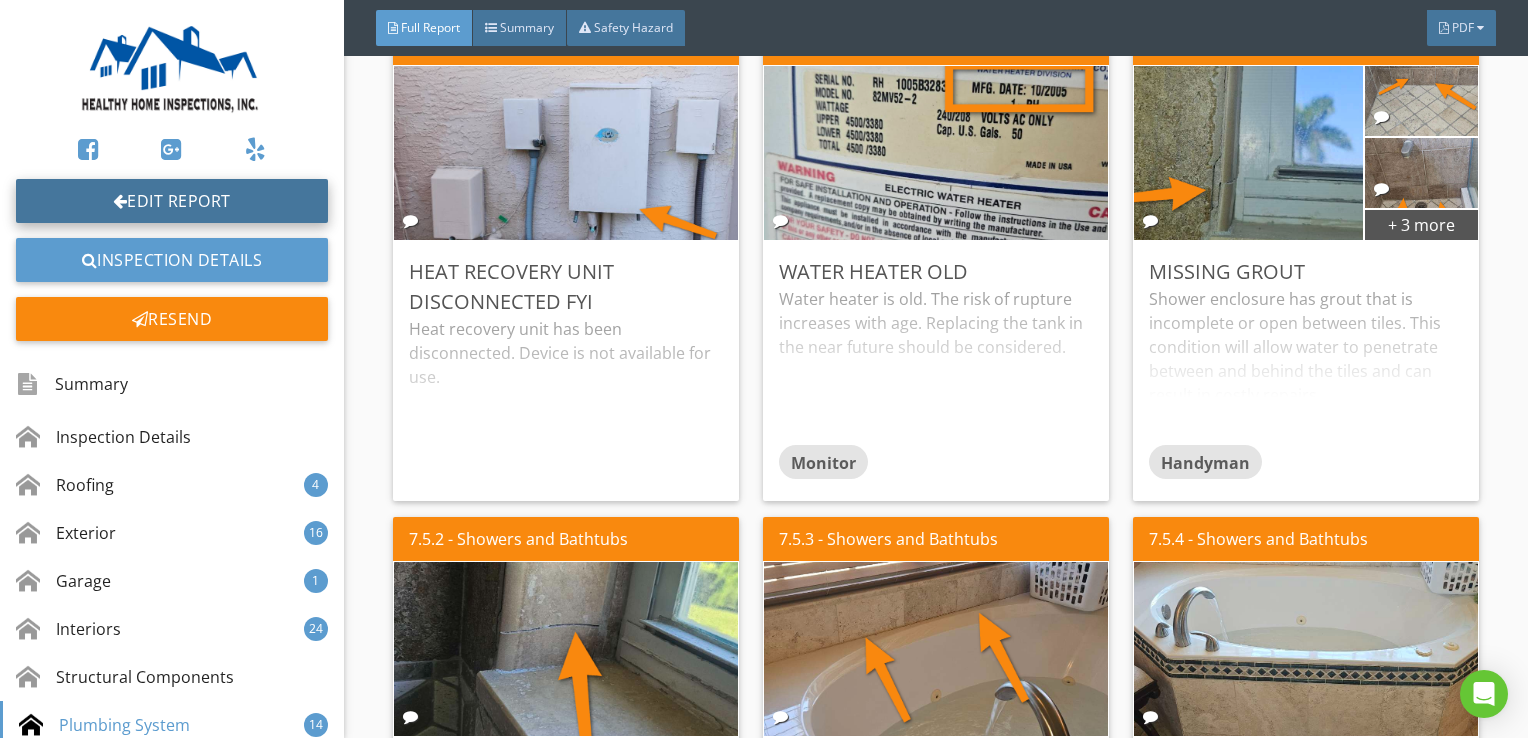 click on "Edit Report" at bounding box center [172, 201] 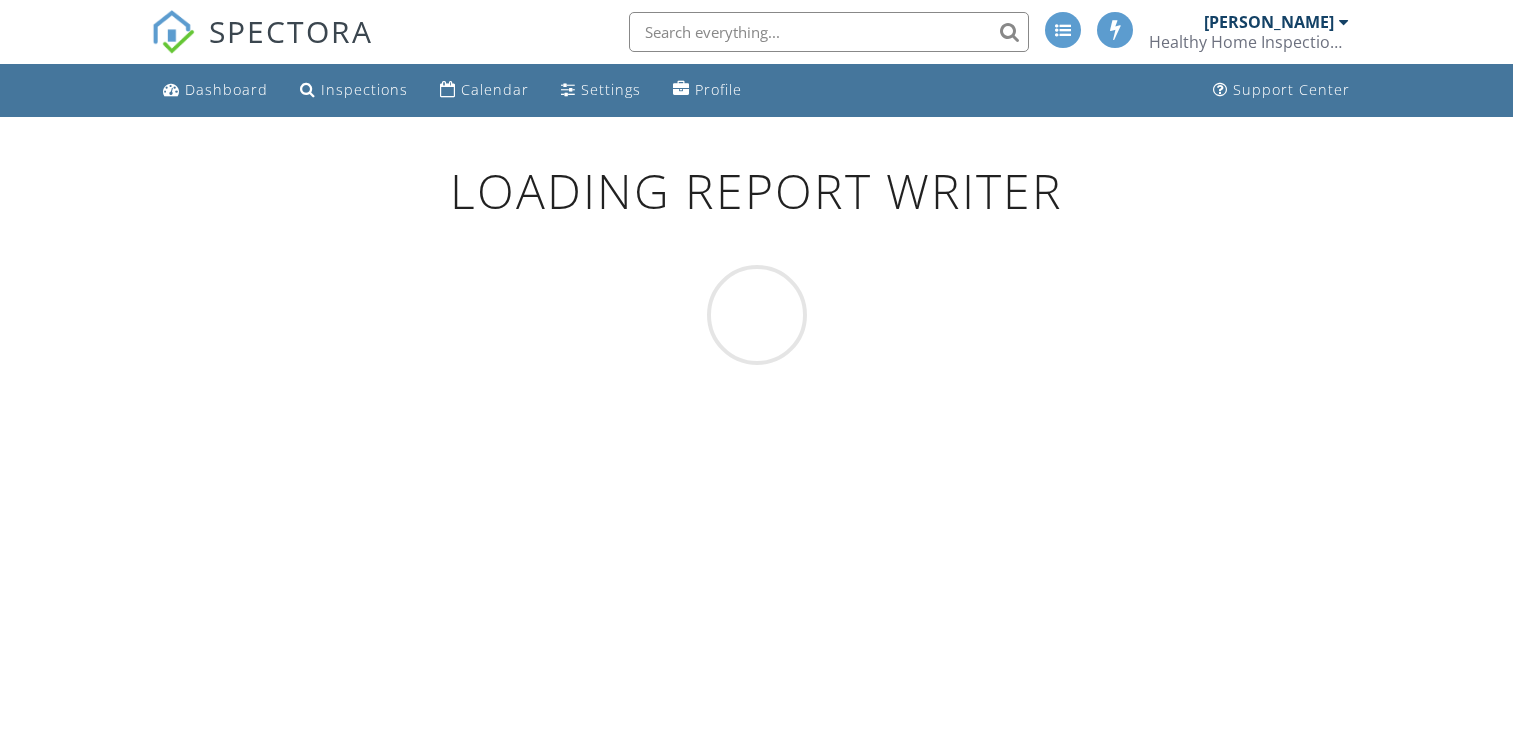 scroll, scrollTop: 0, scrollLeft: 0, axis: both 